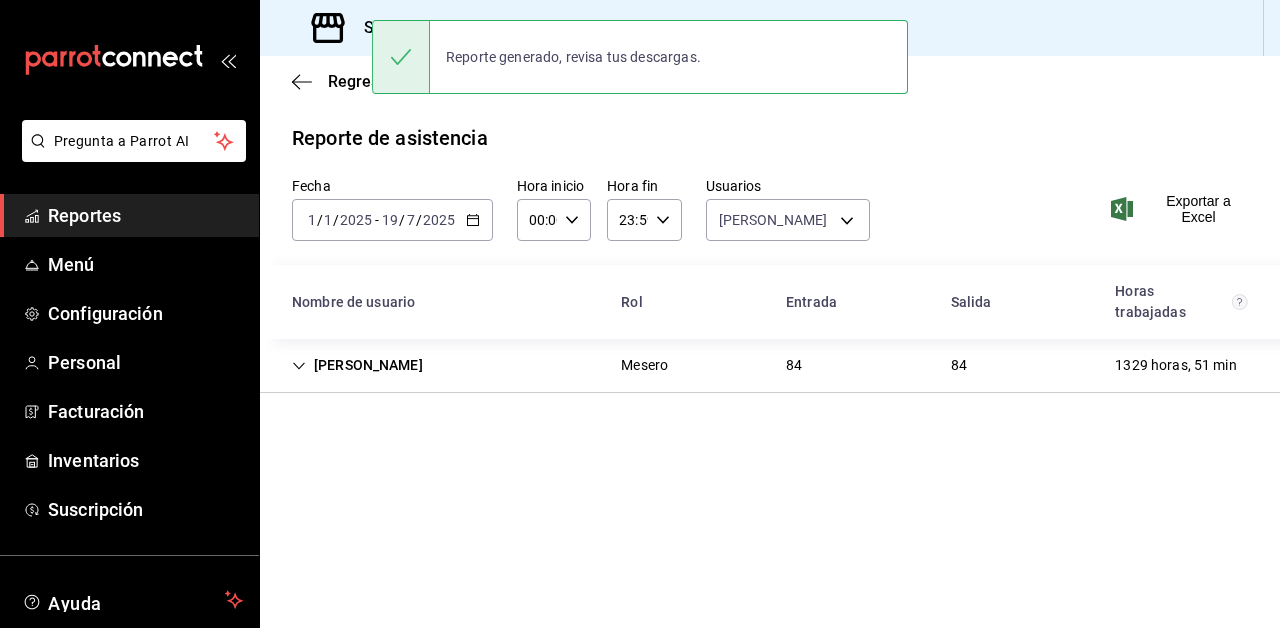 scroll, scrollTop: 0, scrollLeft: 0, axis: both 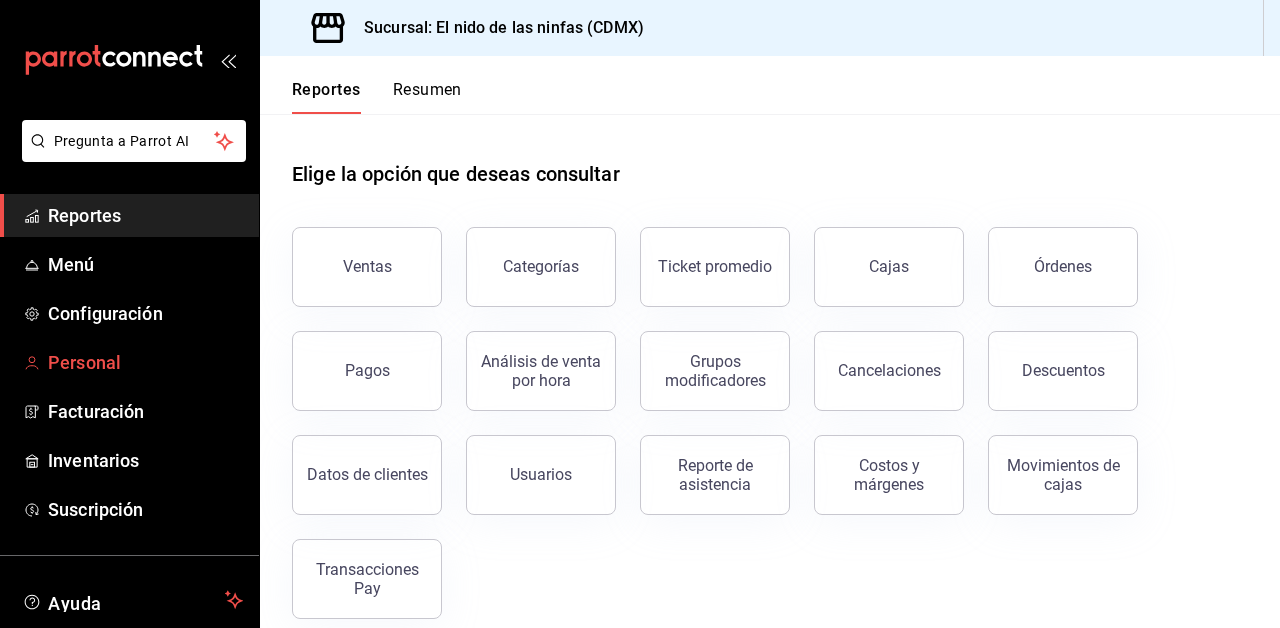click on "Personal" at bounding box center (145, 362) 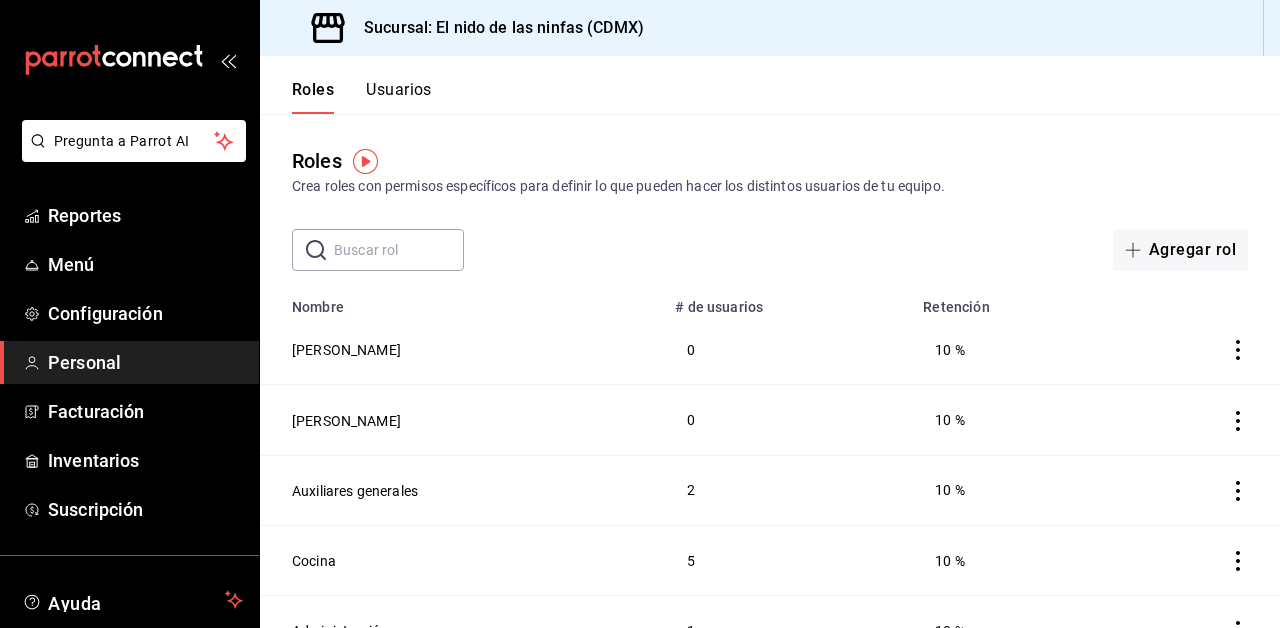 click on "Usuarios" at bounding box center [399, 97] 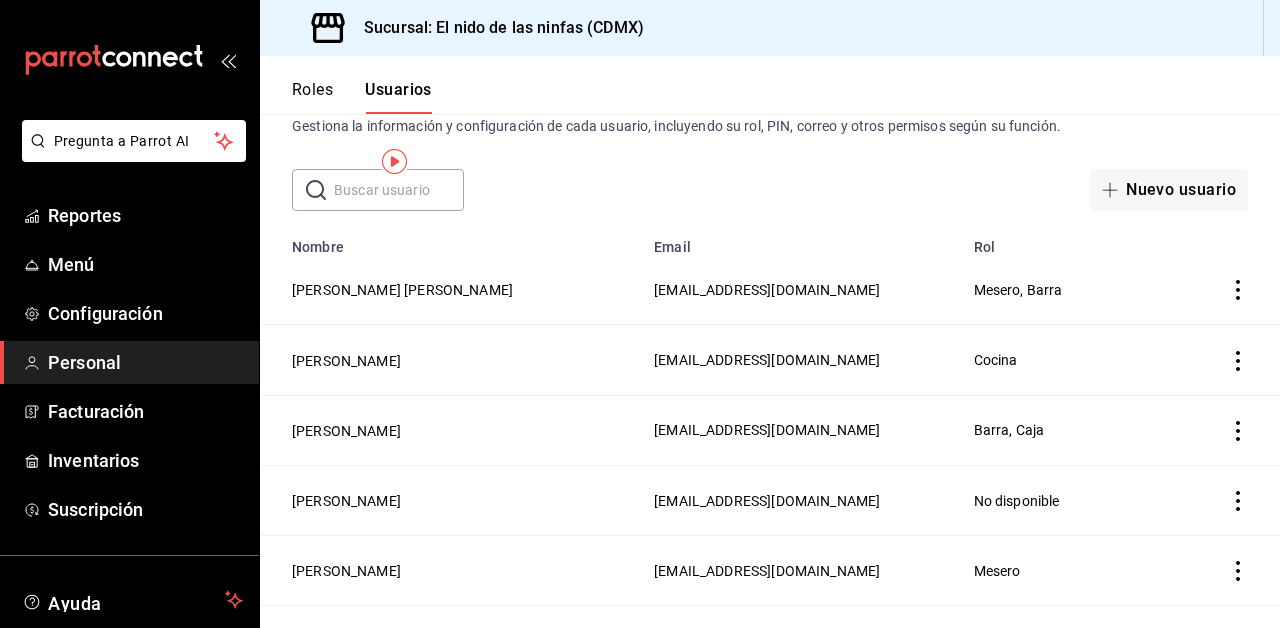 scroll, scrollTop: 0, scrollLeft: 0, axis: both 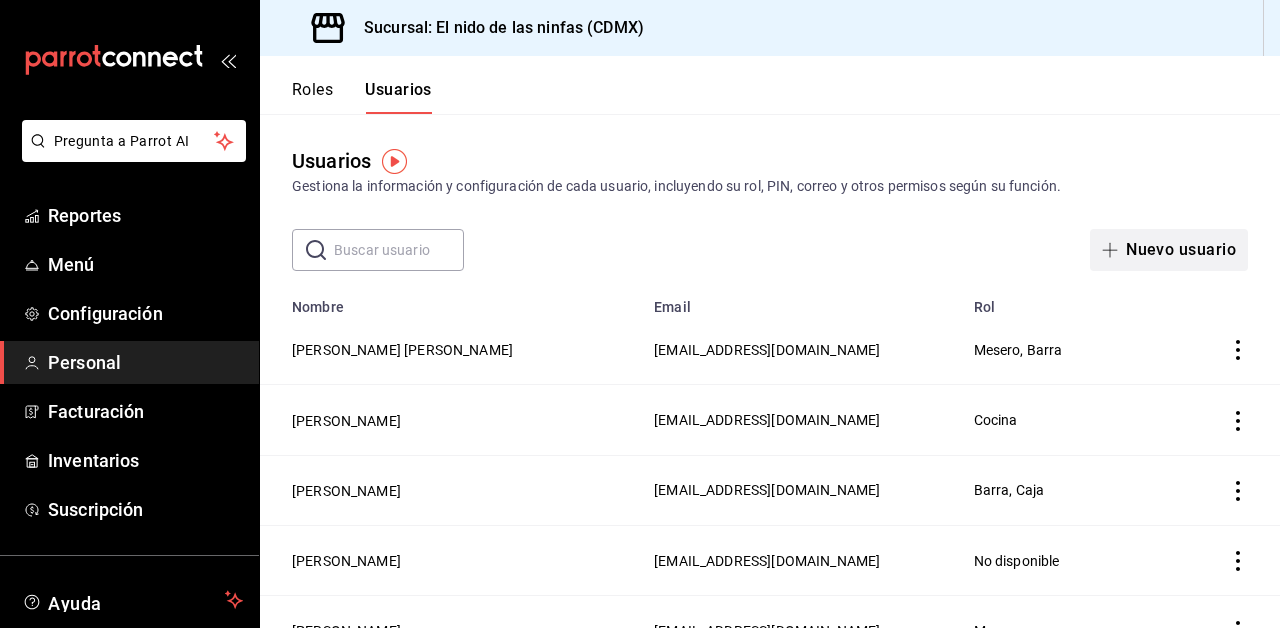 click on "Nuevo usuario" at bounding box center (1169, 250) 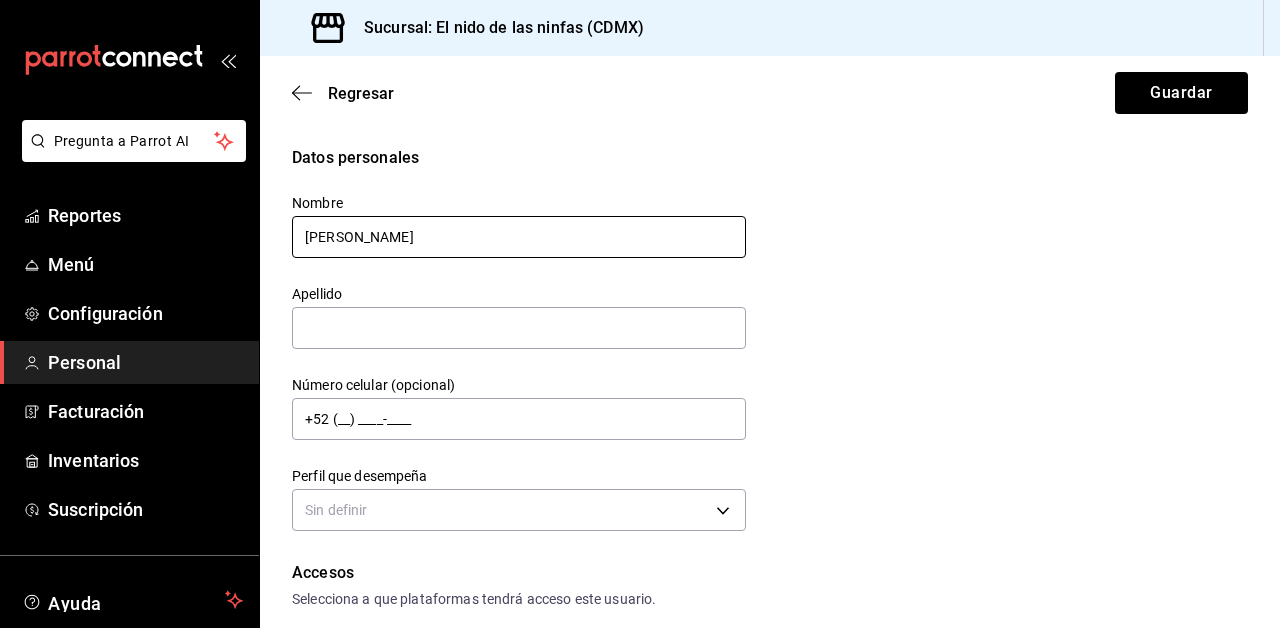 type on "[PERSON_NAME]" 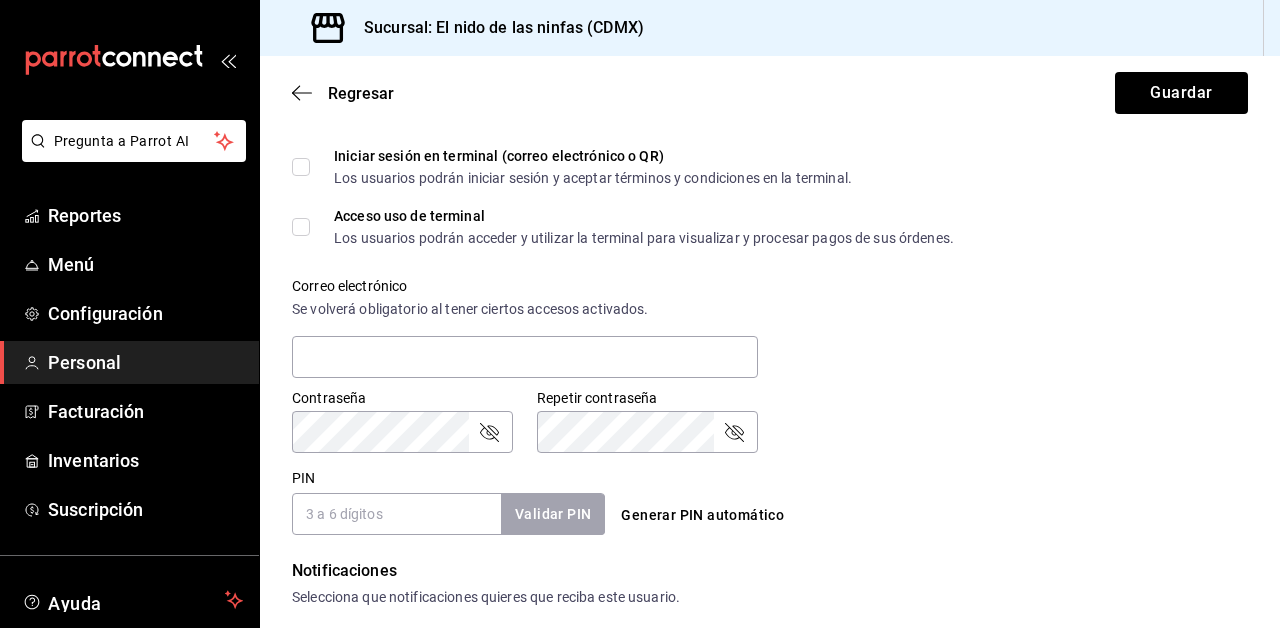 scroll, scrollTop: 651, scrollLeft: 0, axis: vertical 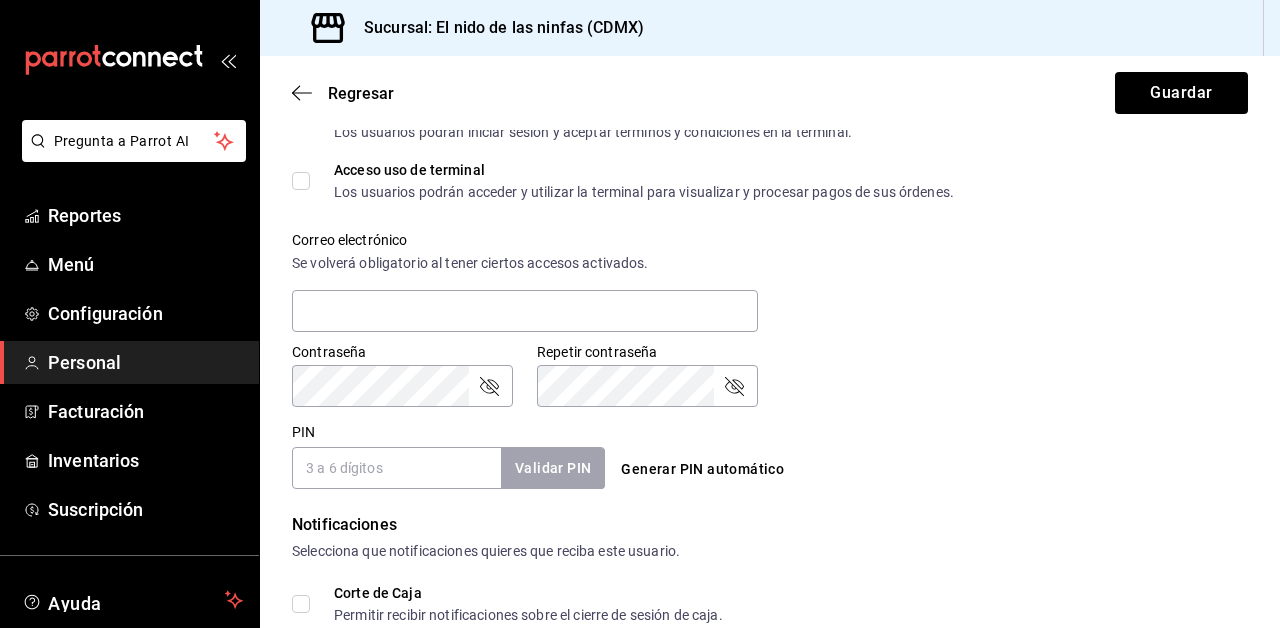 type on "[PERSON_NAME]" 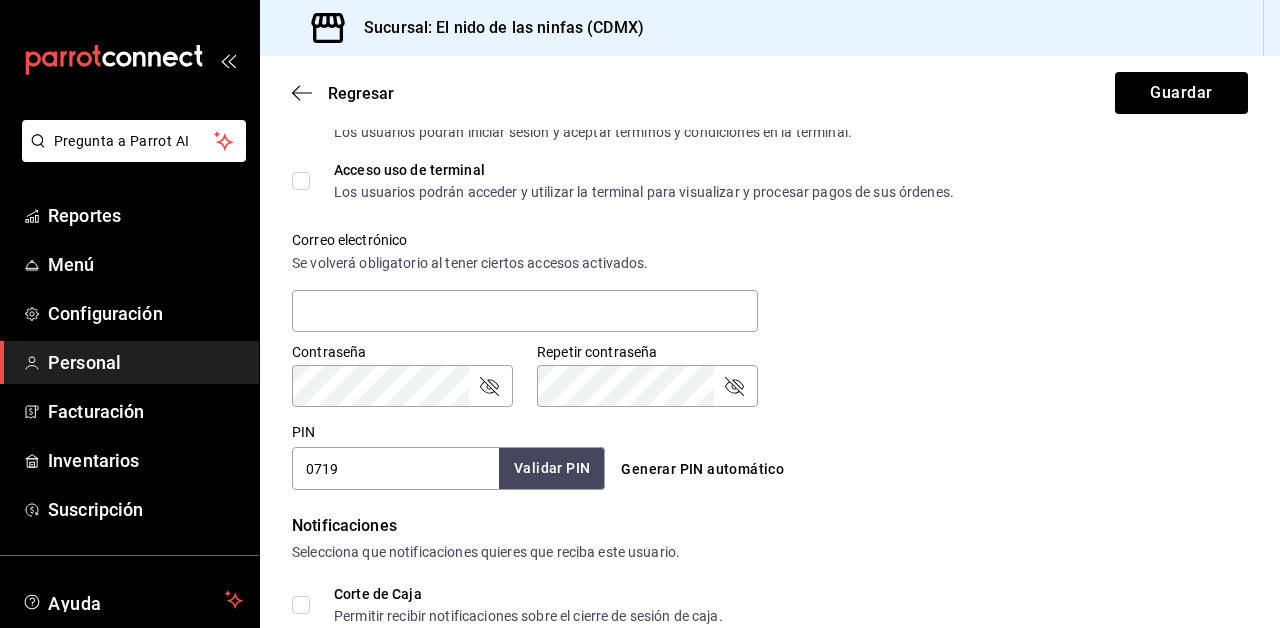 click on "Validar PIN" at bounding box center [552, 468] 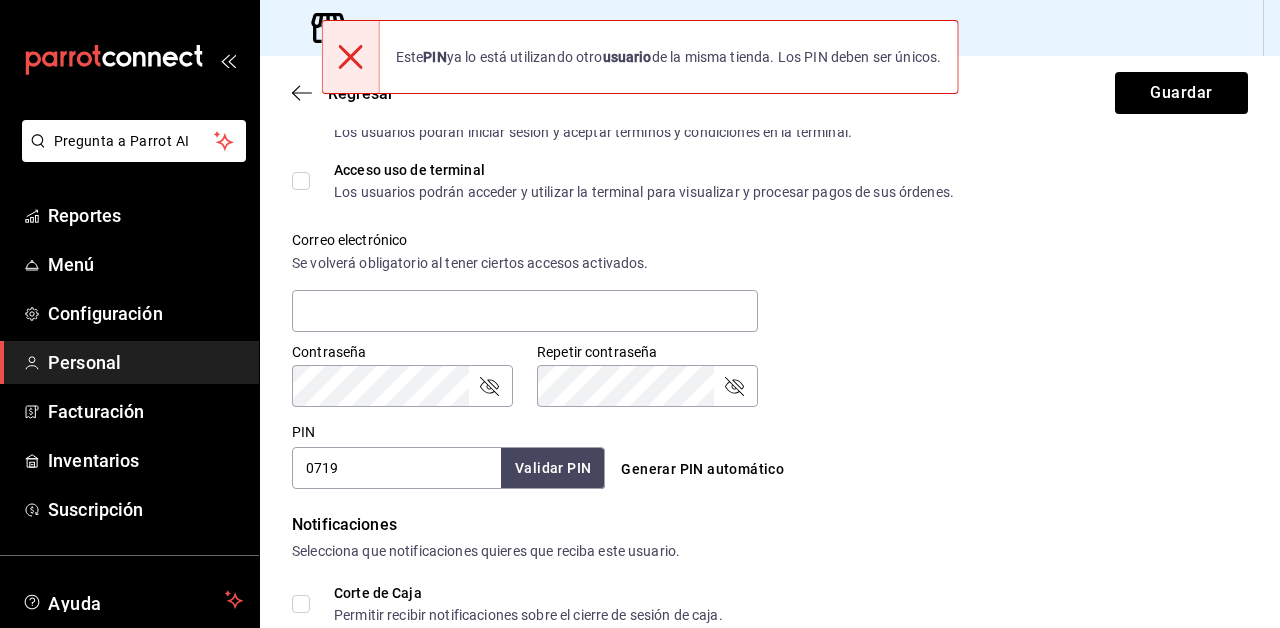 click on "0719" at bounding box center (396, 468) 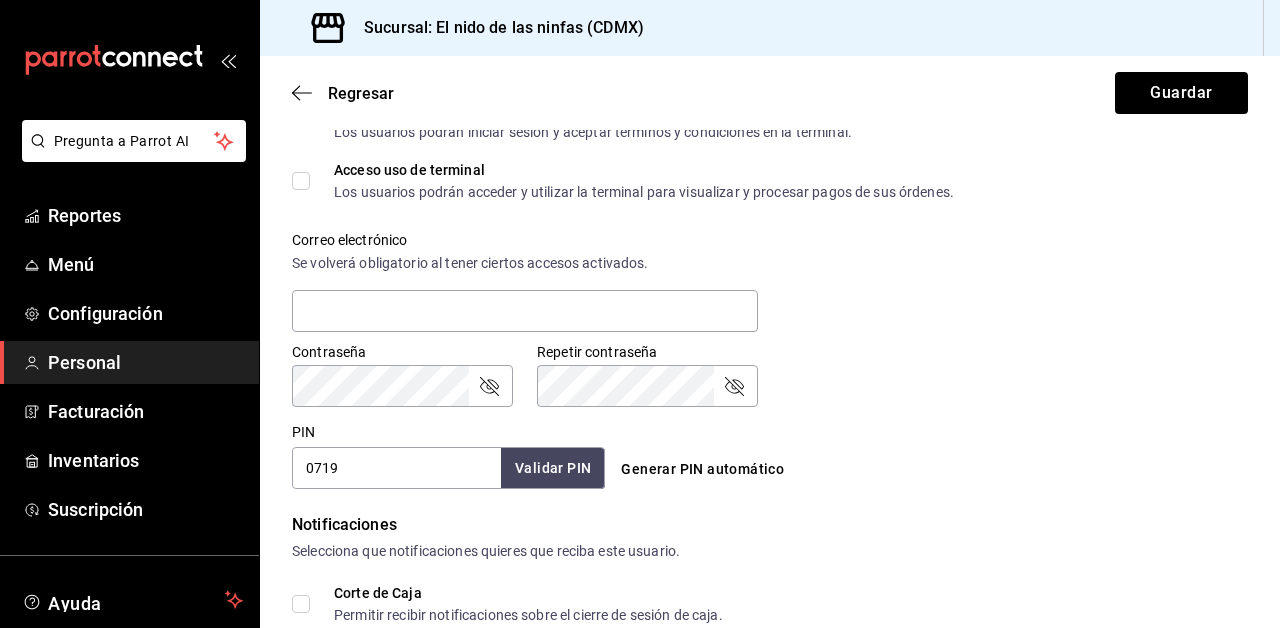 click on "0719" at bounding box center (396, 468) 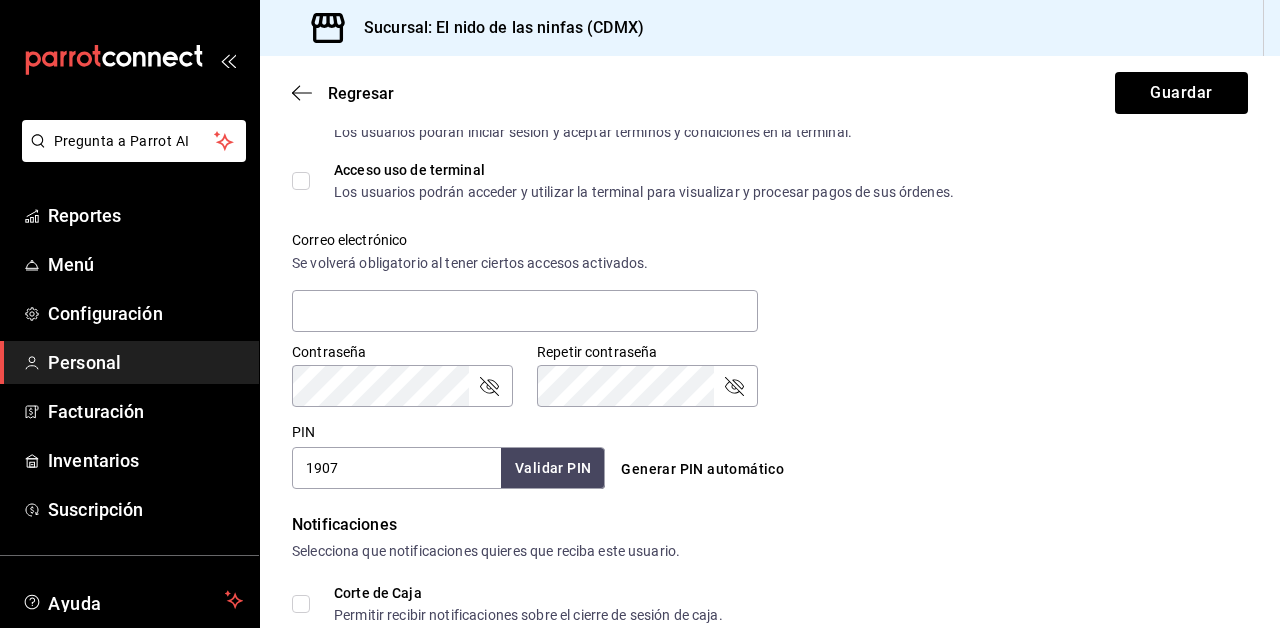 type on "1907" 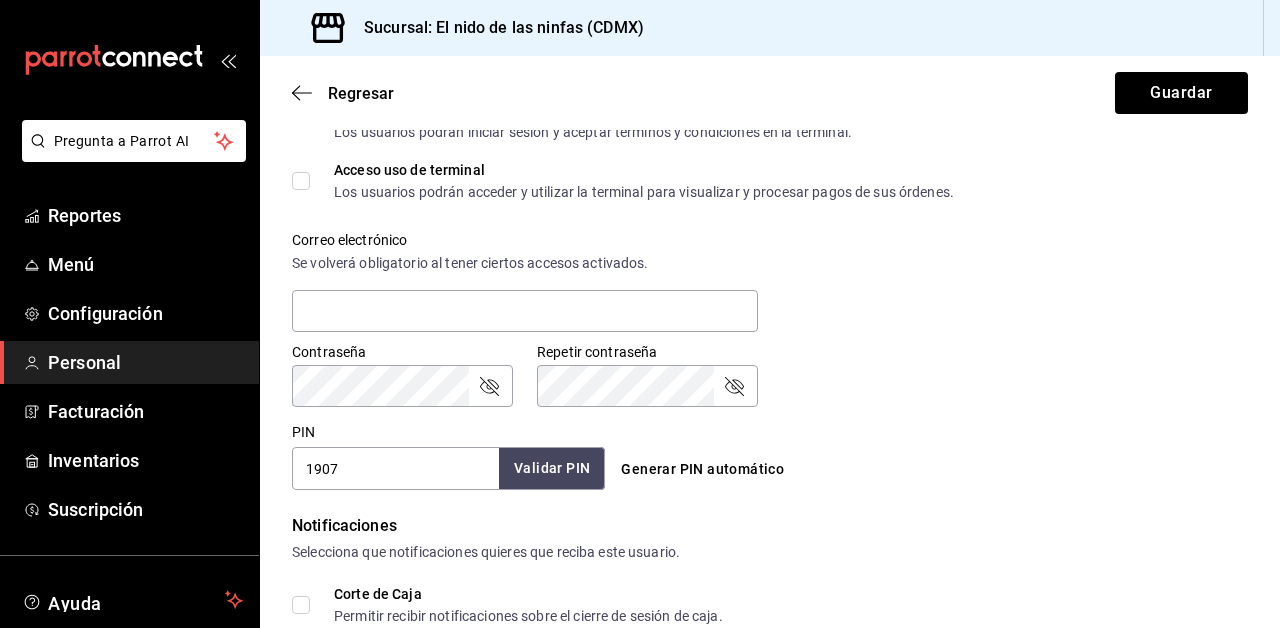 click on "Validar PIN" at bounding box center [552, 468] 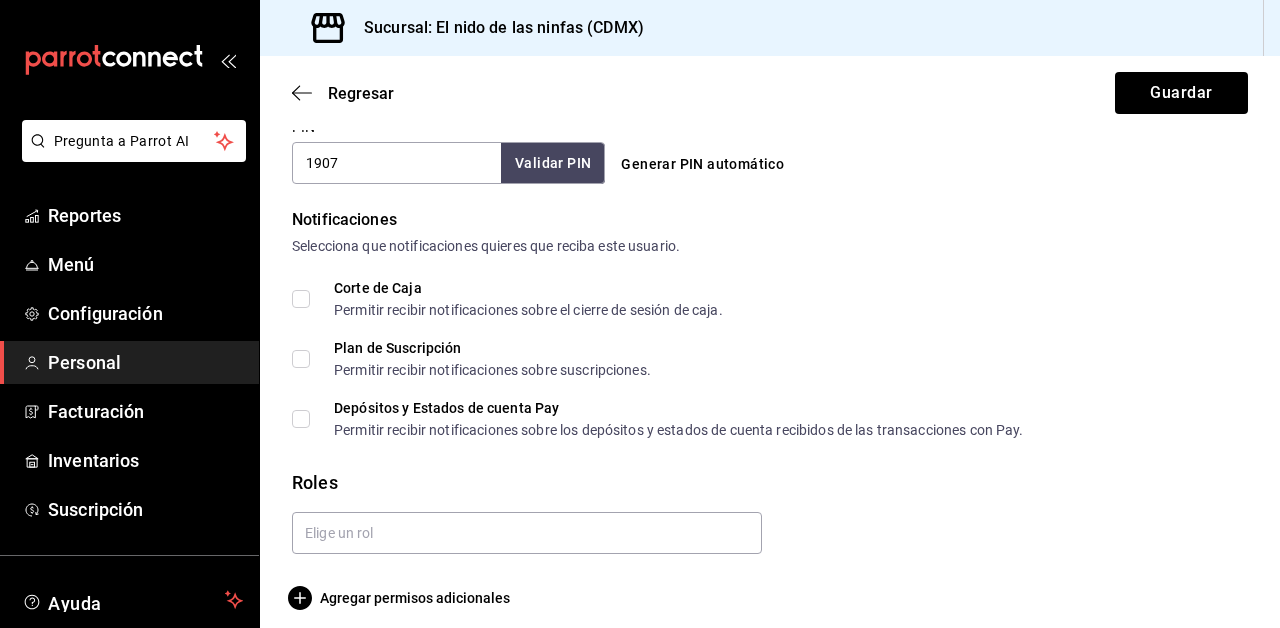 scroll, scrollTop: 970, scrollLeft: 0, axis: vertical 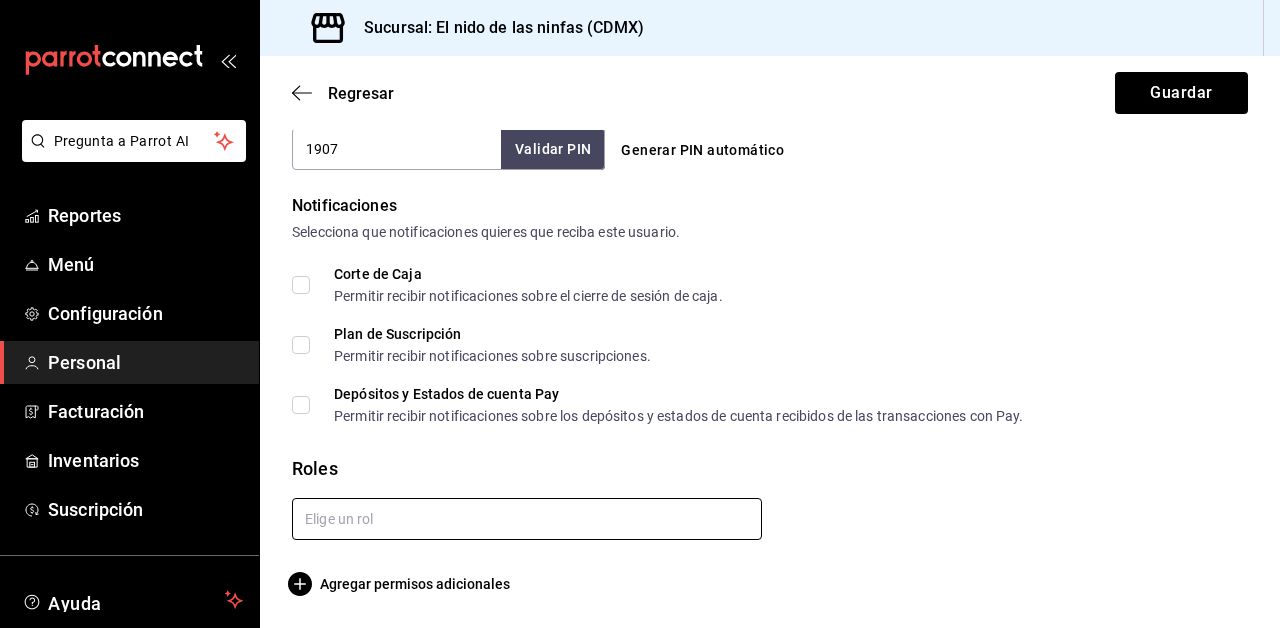 click at bounding box center (527, 519) 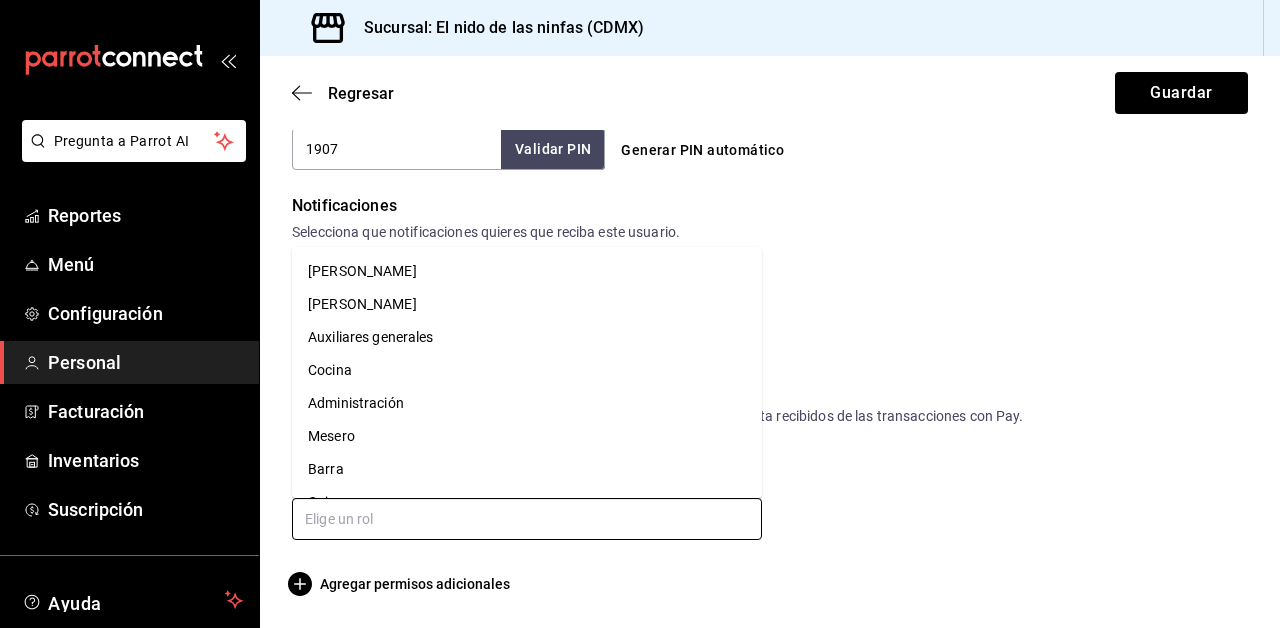 click on "Mesero" at bounding box center [527, 436] 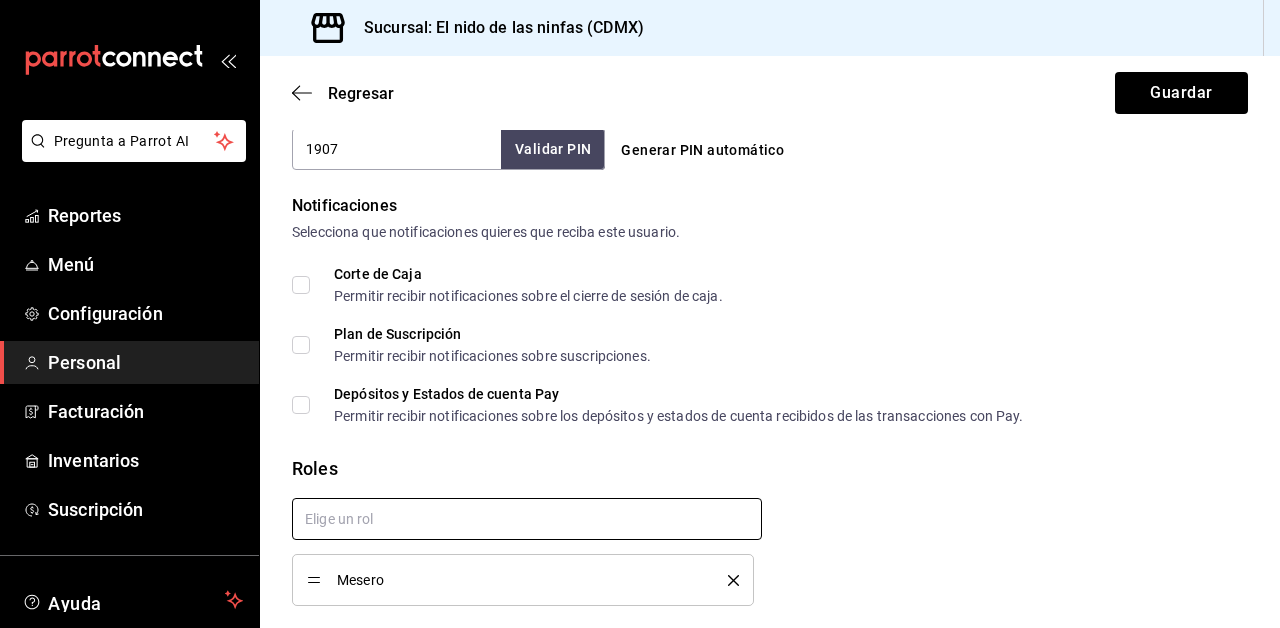 checkbox on "true" 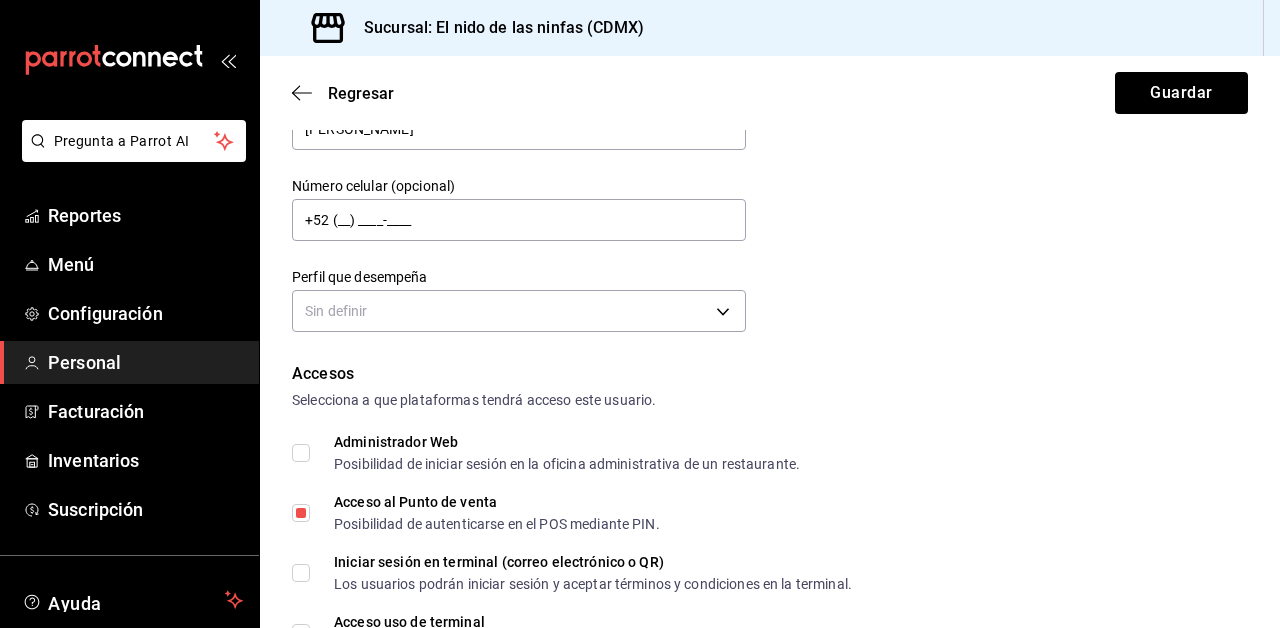 scroll, scrollTop: 178, scrollLeft: 0, axis: vertical 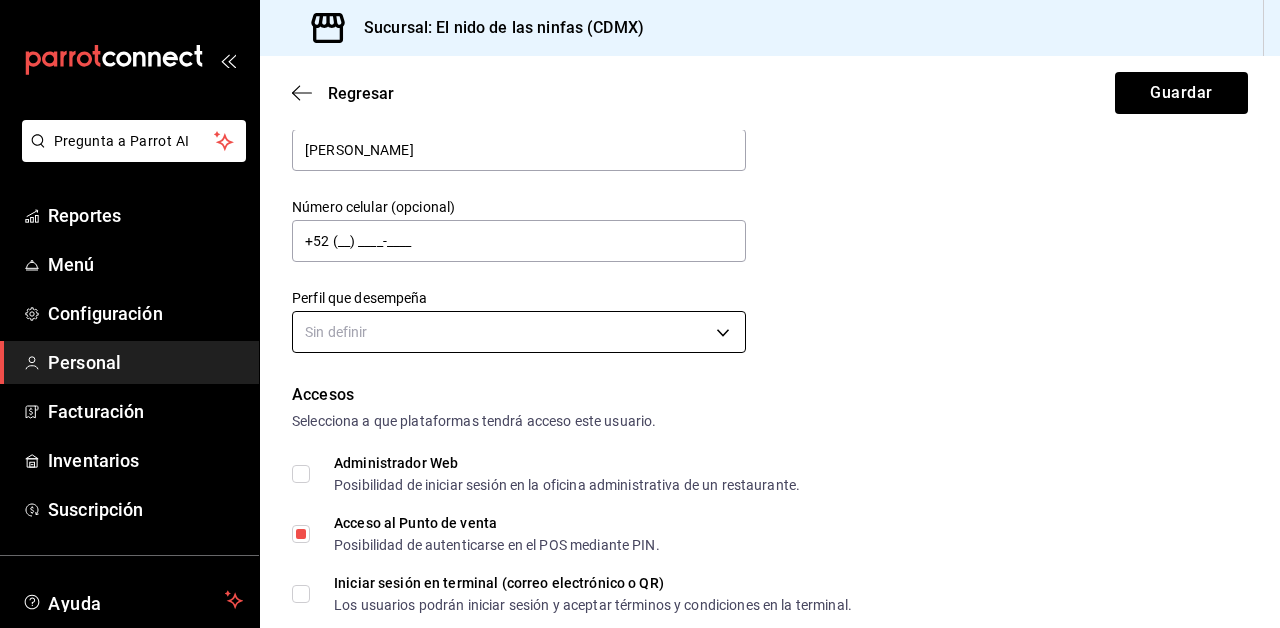 click on "Pregunta a Parrot AI Reportes   Menú   Configuración   Personal   Facturación   Inventarios   Suscripción   Ayuda Recomienda Parrot   [PERSON_NAME]   Sugerir nueva función   Sucursal: El nido de las ninfas (CDMX) Regresar Guardar Datos personales Nombre [PERSON_NAME] [PERSON_NAME] Número celular (opcional) +52 (__) ____-____ Perfil que desempeña Sin definir Accesos Selecciona a que plataformas tendrá acceso este usuario. Administrador Web Posibilidad de iniciar sesión en la oficina administrativa de un restaurante.  Acceso al Punto de venta Posibilidad de autenticarse en el POS mediante PIN.  Iniciar sesión en terminal (correo electrónico o QR) Los usuarios podrán iniciar sesión y aceptar términos y condiciones en la terminal. Acceso uso de terminal Los usuarios podrán acceder y utilizar la terminal para visualizar y procesar pagos de sus órdenes. Correo electrónico Se volverá obligatorio al tener ciertos accesos activados. Contraseña Contraseña Repetir contraseña Repetir contraseña PIN" at bounding box center (640, 314) 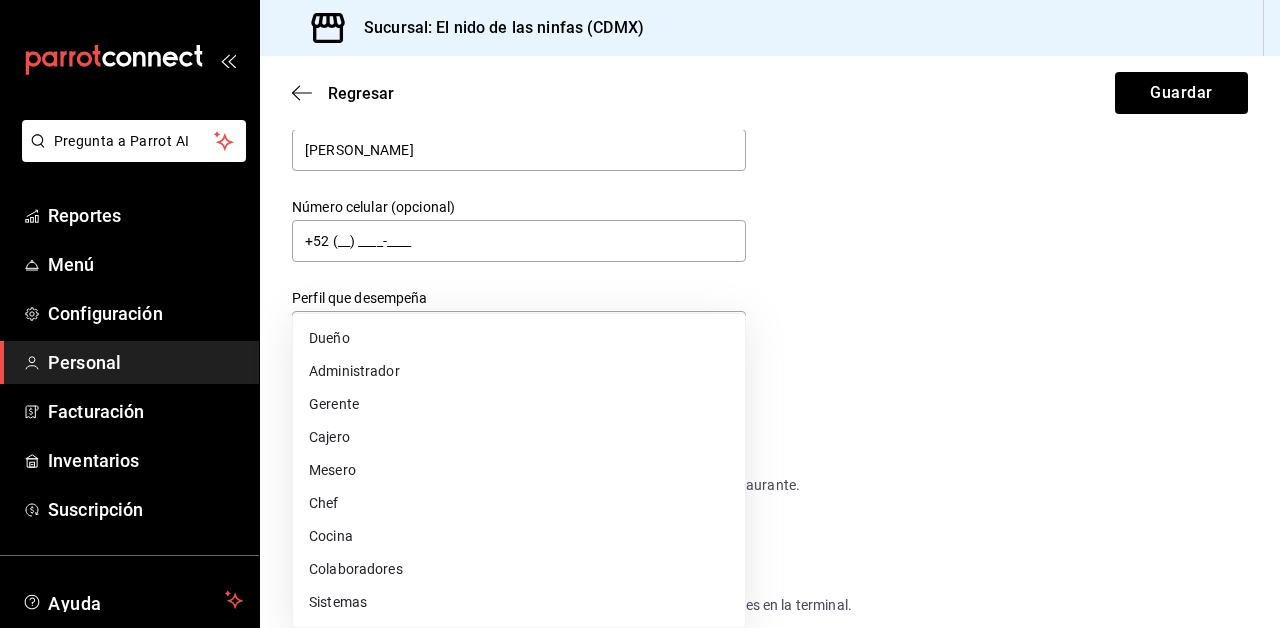 click on "Mesero" at bounding box center [519, 470] 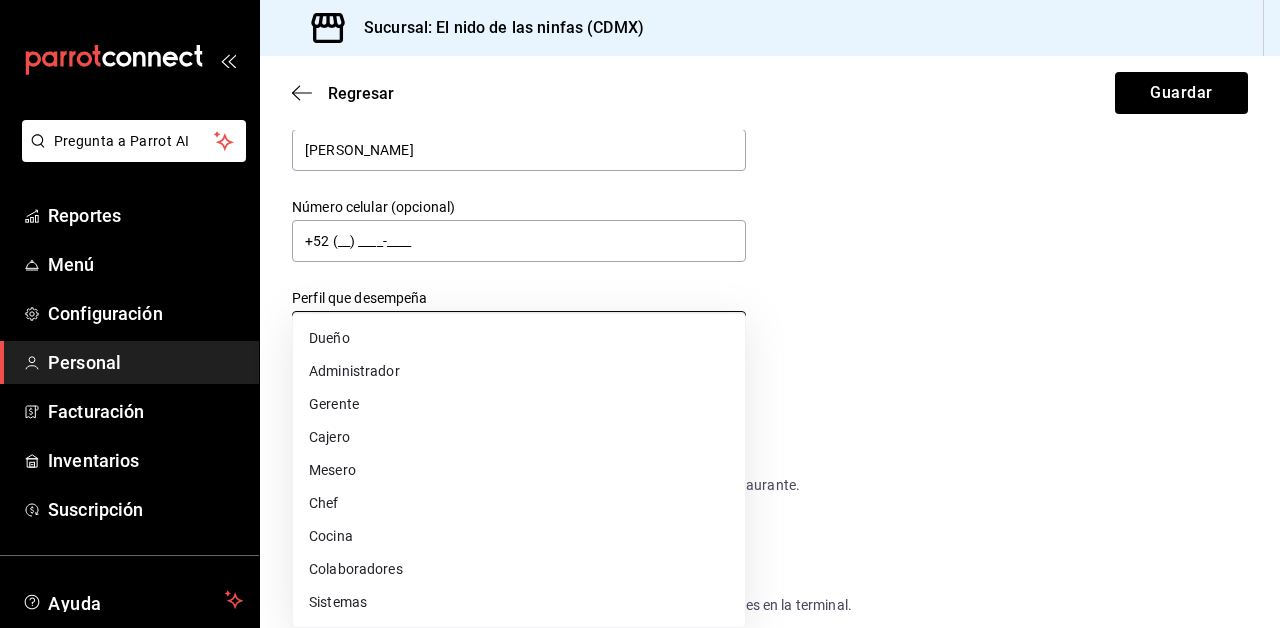 type on "WAITER" 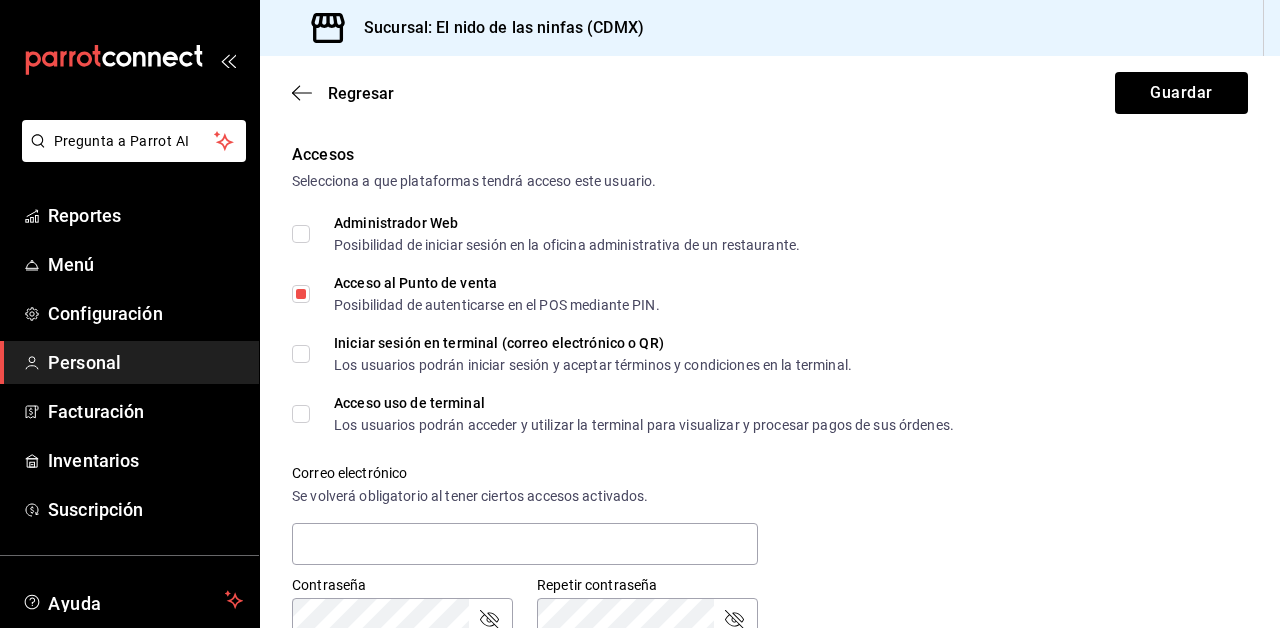 scroll, scrollTop: 411, scrollLeft: 0, axis: vertical 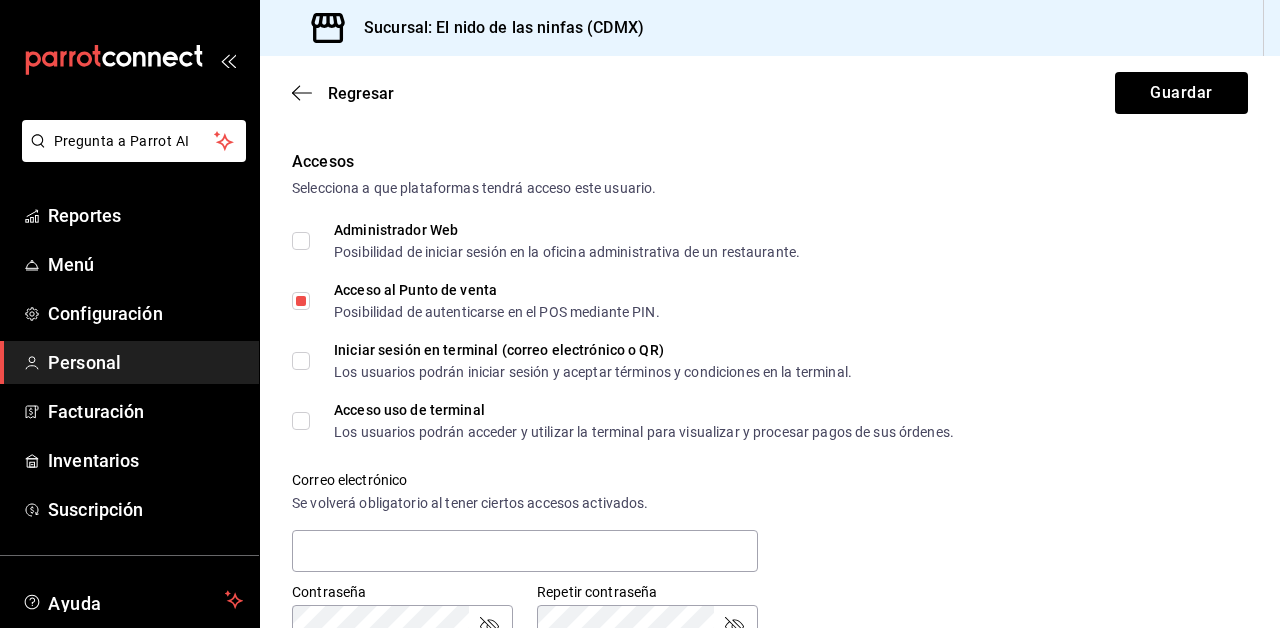 click on "Acceso uso de terminal Los usuarios podrán acceder y utilizar la terminal para visualizar y procesar pagos de sus órdenes." at bounding box center (301, 421) 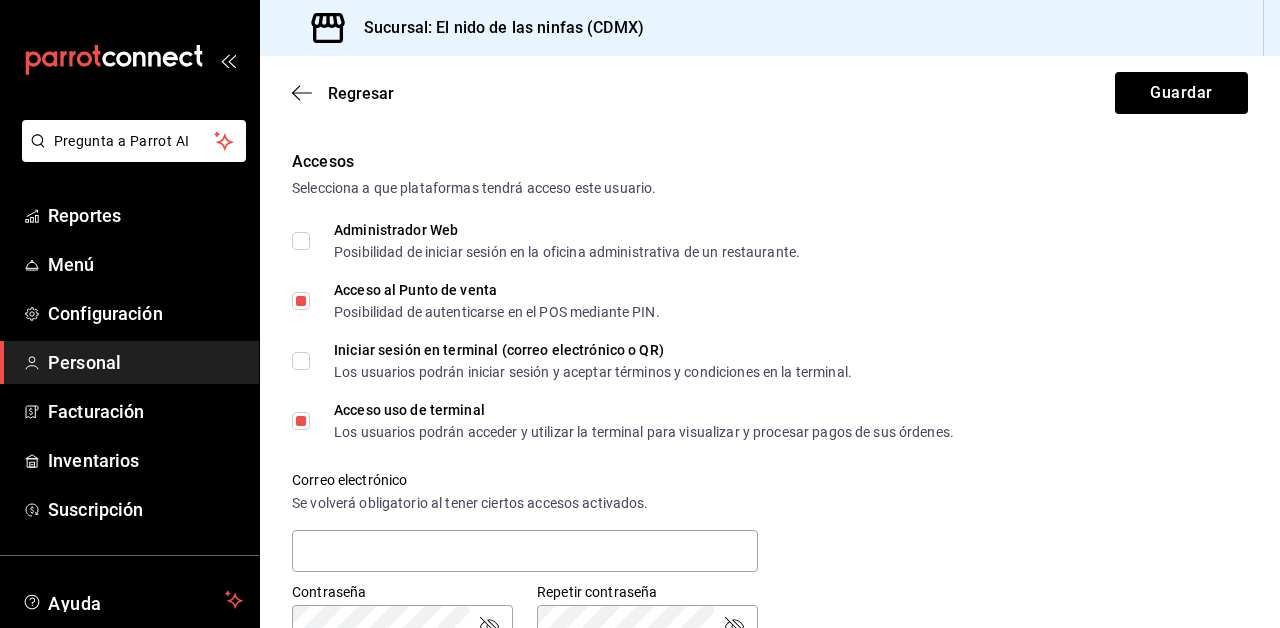 click on "Iniciar sesión en terminal (correo electrónico o QR) Los usuarios podrán iniciar sesión y aceptar términos y condiciones en la terminal." at bounding box center (301, 361) 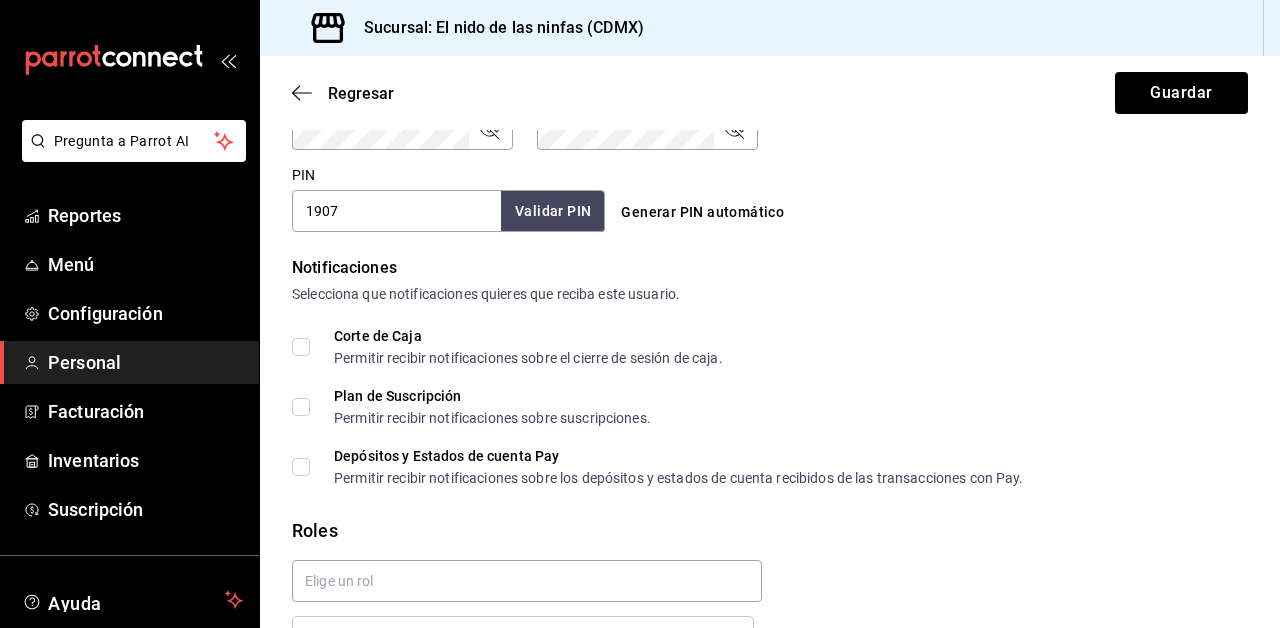scroll, scrollTop: 1036, scrollLeft: 0, axis: vertical 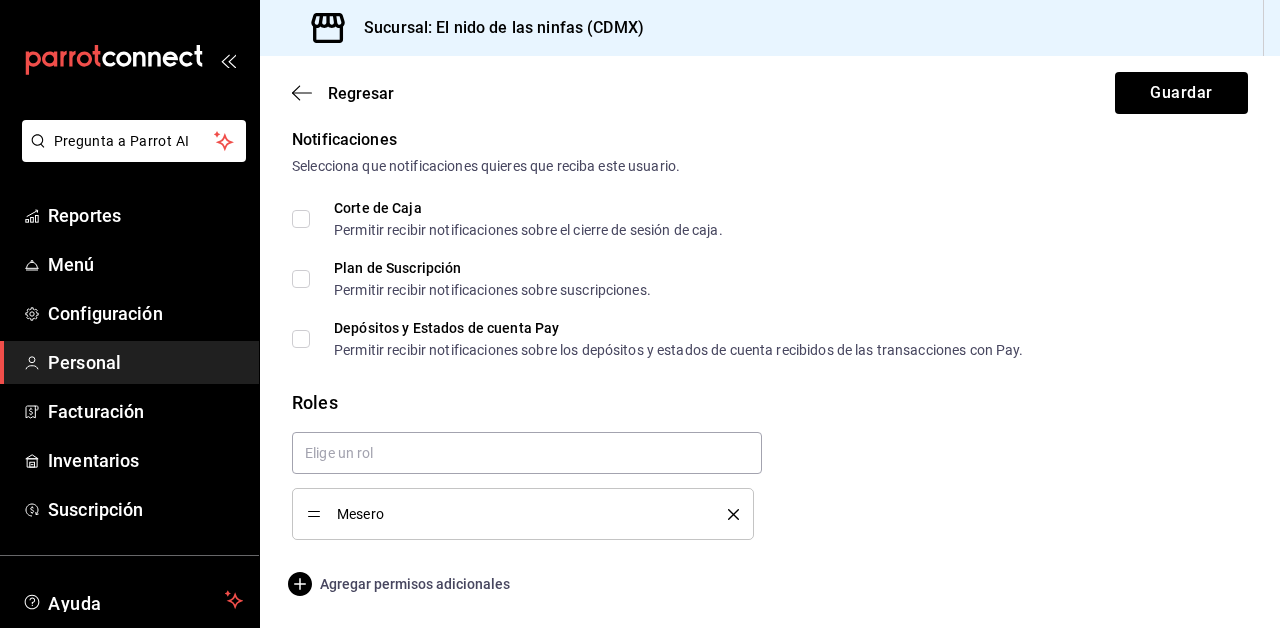 click on "Agregar permisos adicionales" at bounding box center [401, 584] 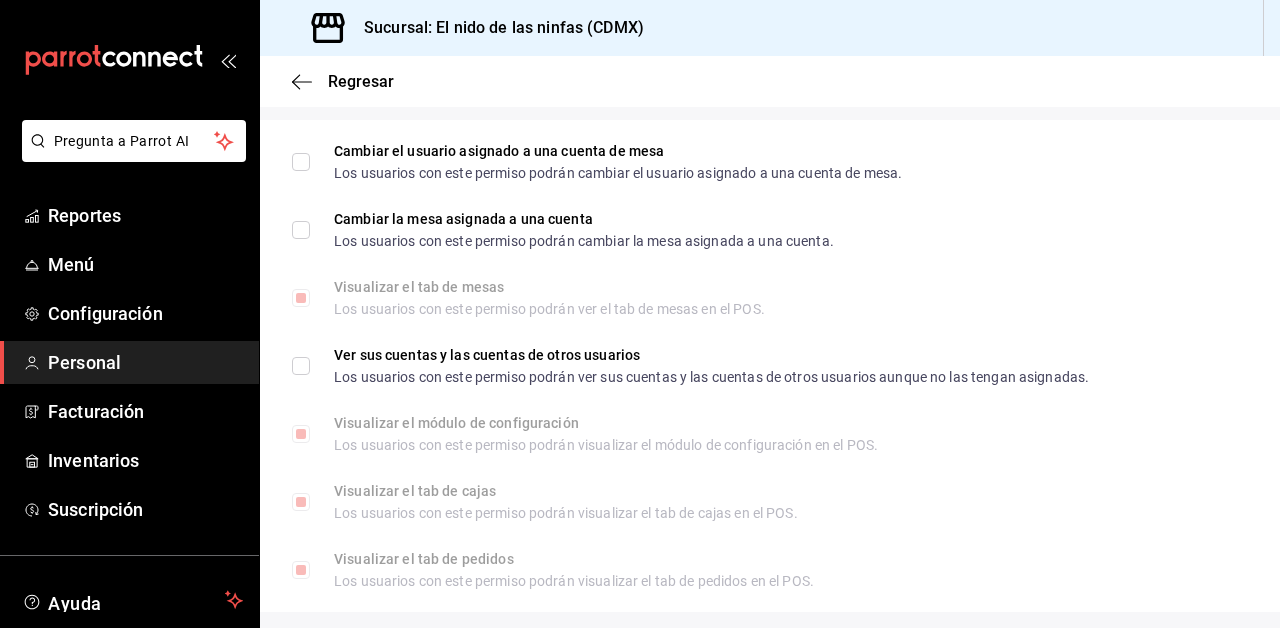 scroll, scrollTop: 413, scrollLeft: 0, axis: vertical 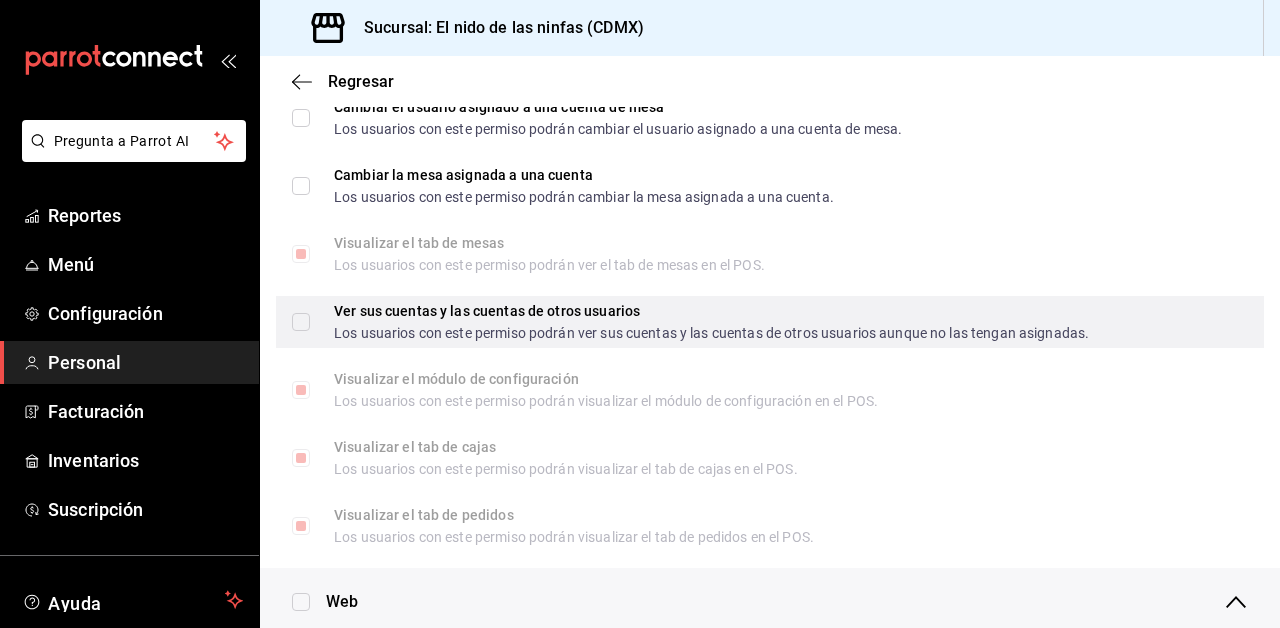 click on "Ver sus cuentas y las cuentas de otros usuarios Los usuarios con este permiso podrán ver sus cuentas y las cuentas de otros usuarios aunque no las tengan asignadas." at bounding box center [699, 322] 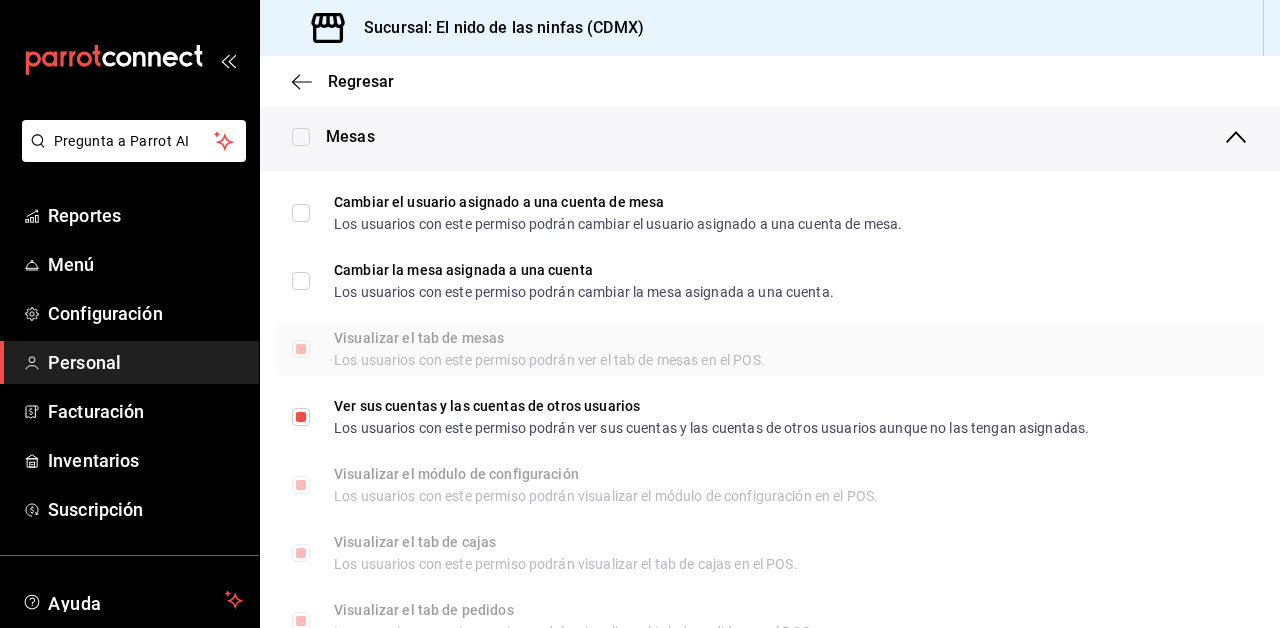 scroll, scrollTop: 305, scrollLeft: 0, axis: vertical 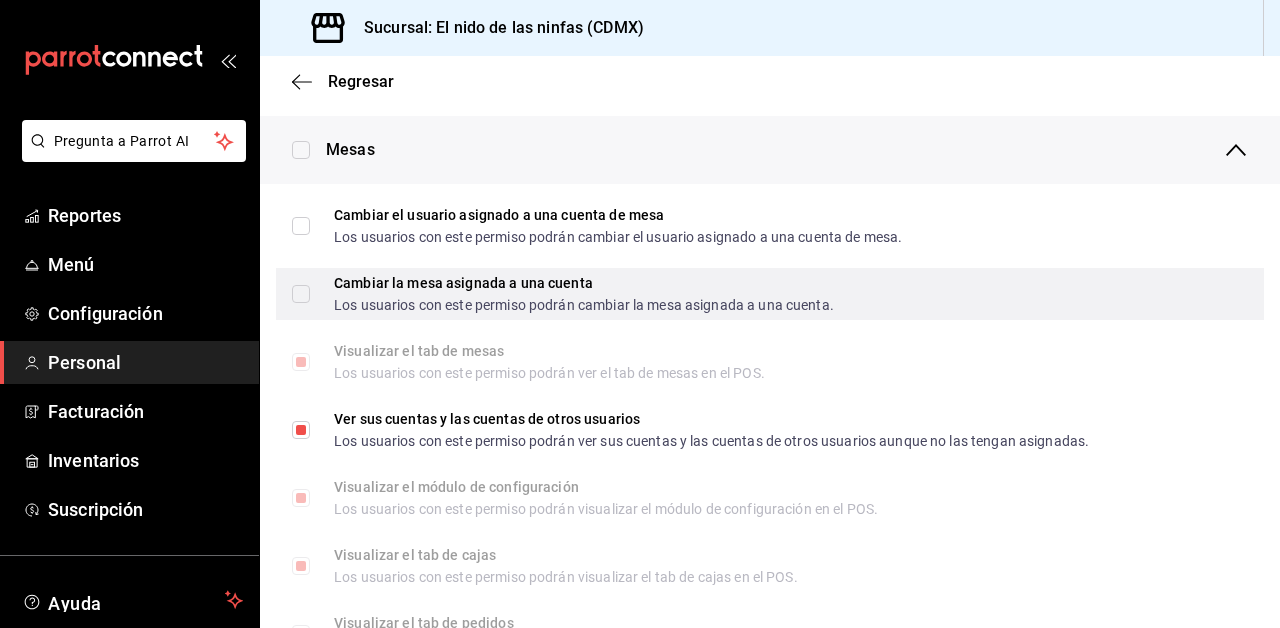 click on "Cambiar la mesa asignada a una cuenta Los usuarios con este permiso podrán cambiar la mesa asignada a una cuenta." at bounding box center [301, 294] 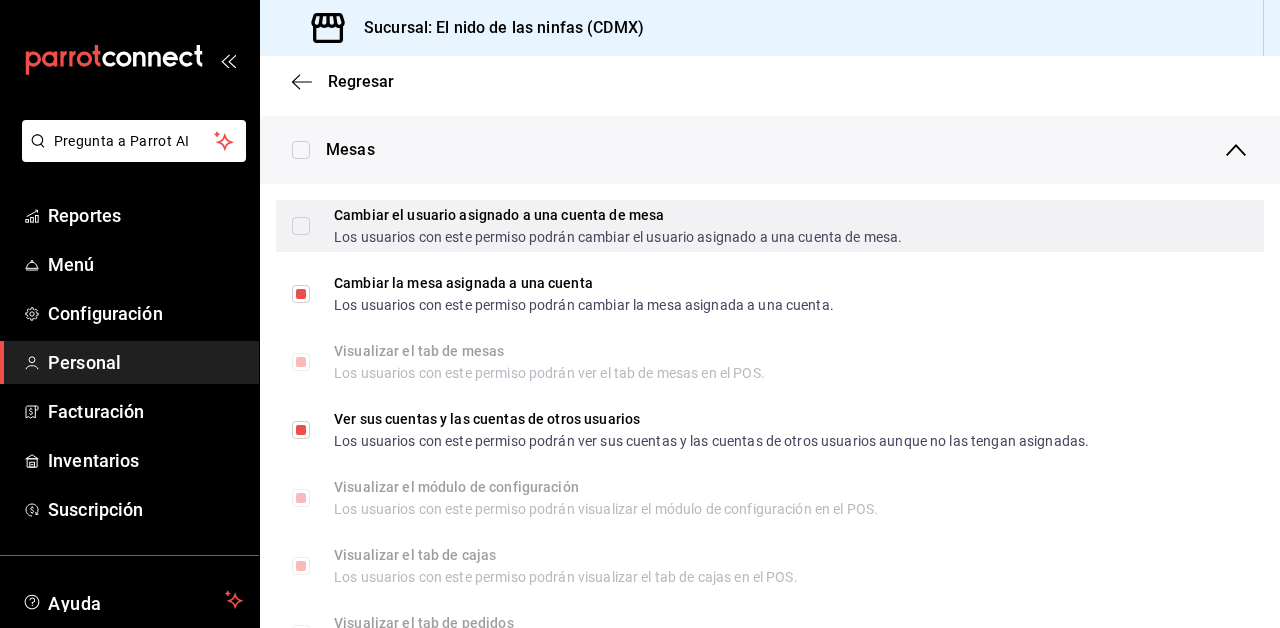 click on "Cambiar el usuario asignado a una cuenta de mesa Los usuarios con este permiso podrán cambiar el usuario asignado a una cuenta de mesa." at bounding box center (301, 226) 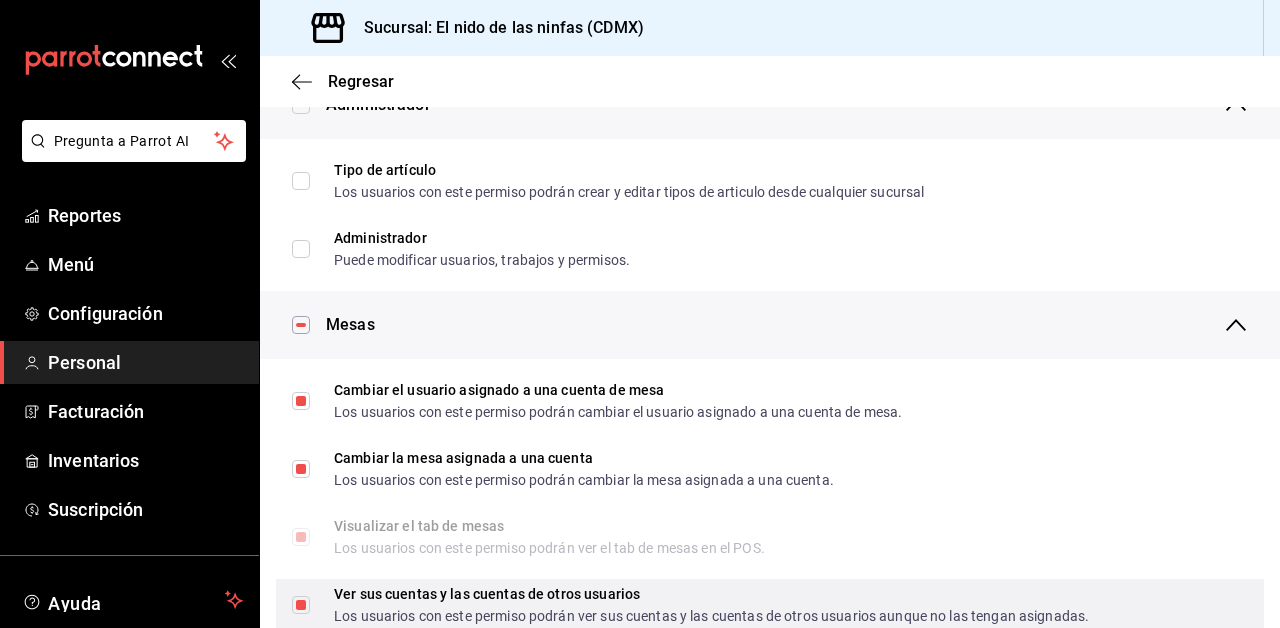 scroll, scrollTop: 0, scrollLeft: 0, axis: both 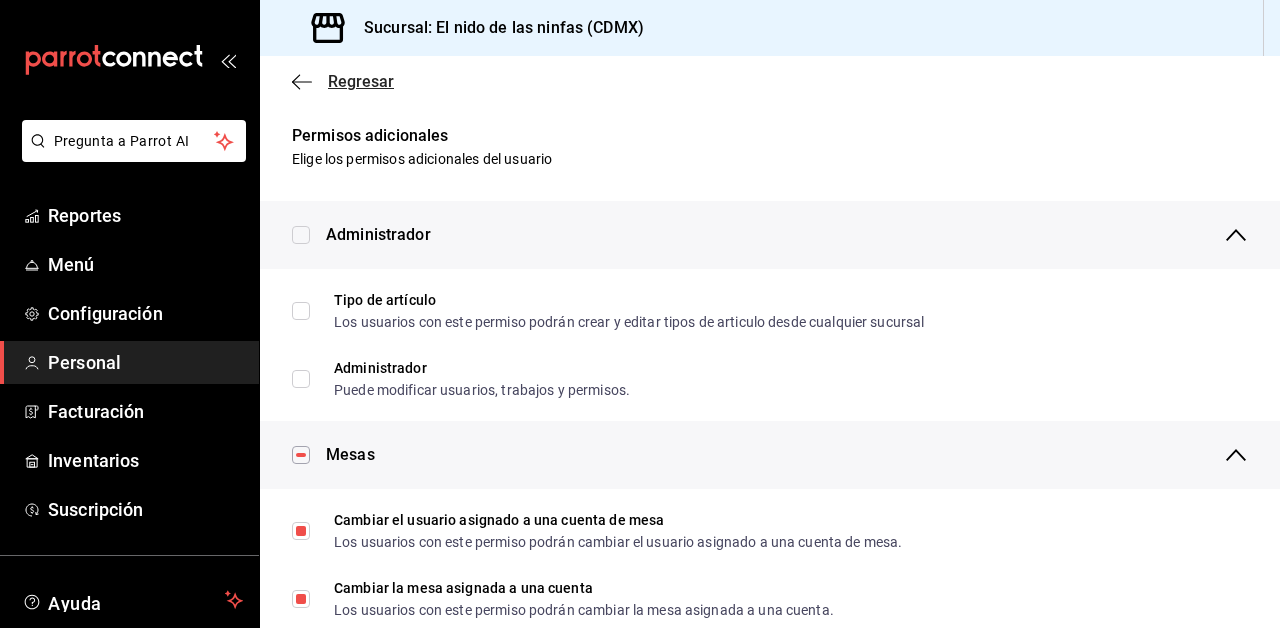 click on "Regresar" at bounding box center (343, 81) 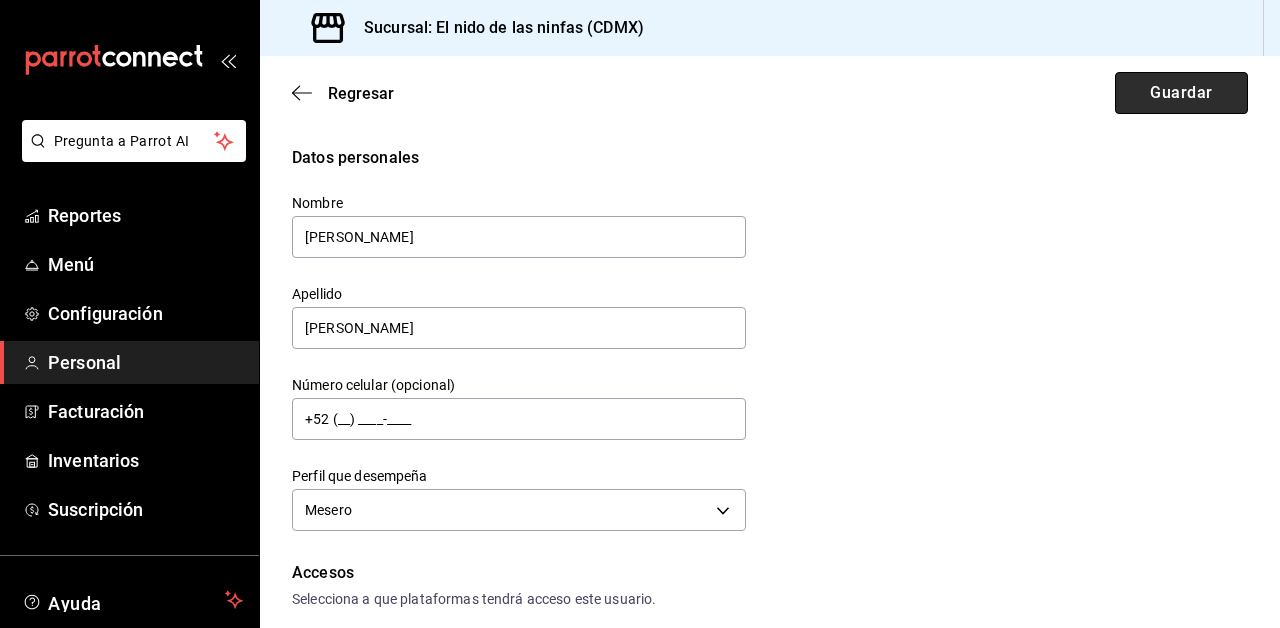 click on "Guardar" at bounding box center (1181, 93) 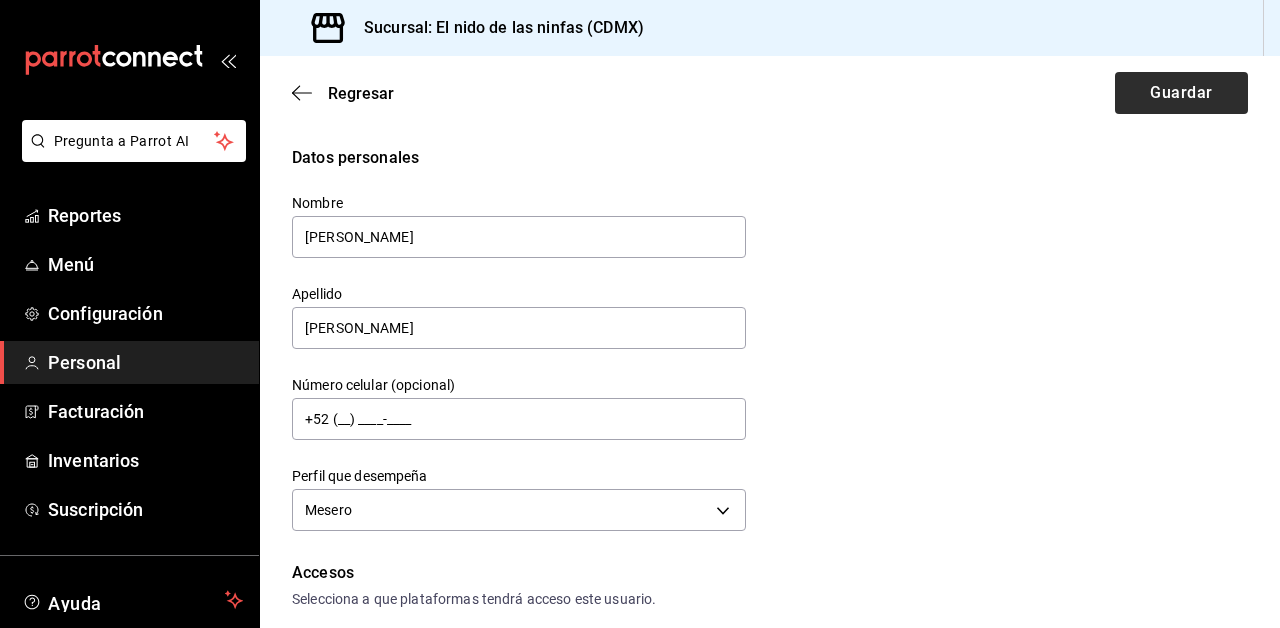 scroll, scrollTop: 620, scrollLeft: 0, axis: vertical 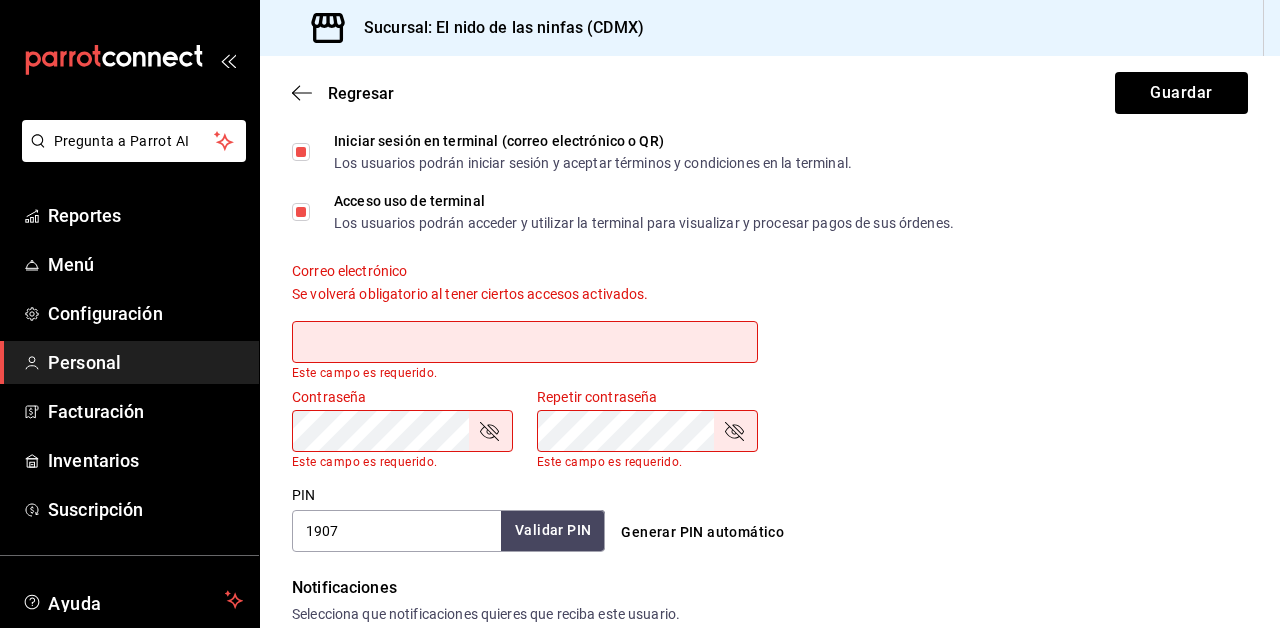 click on "Acceso uso de terminal Los usuarios podrán acceder y utilizar la terminal para visualizar y procesar pagos de sus órdenes." at bounding box center (301, 212) 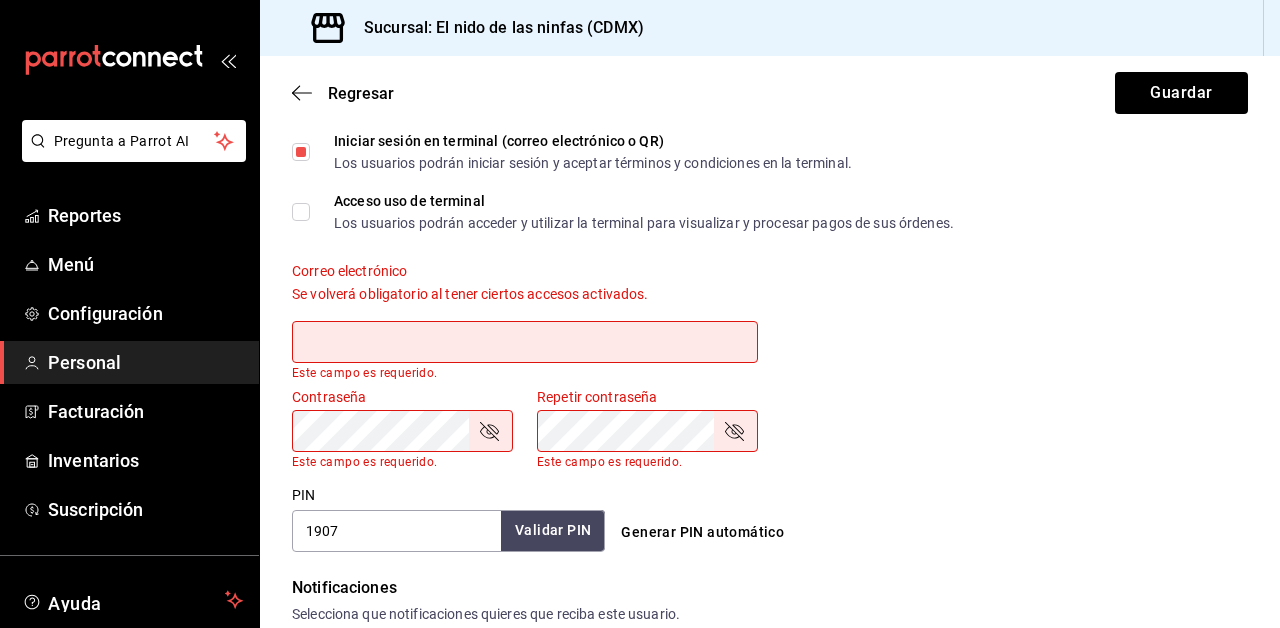 click on "Iniciar sesión en terminal (correo electrónico o QR) Los usuarios podrán iniciar sesión y aceptar términos y condiciones en la terminal." at bounding box center [301, 152] 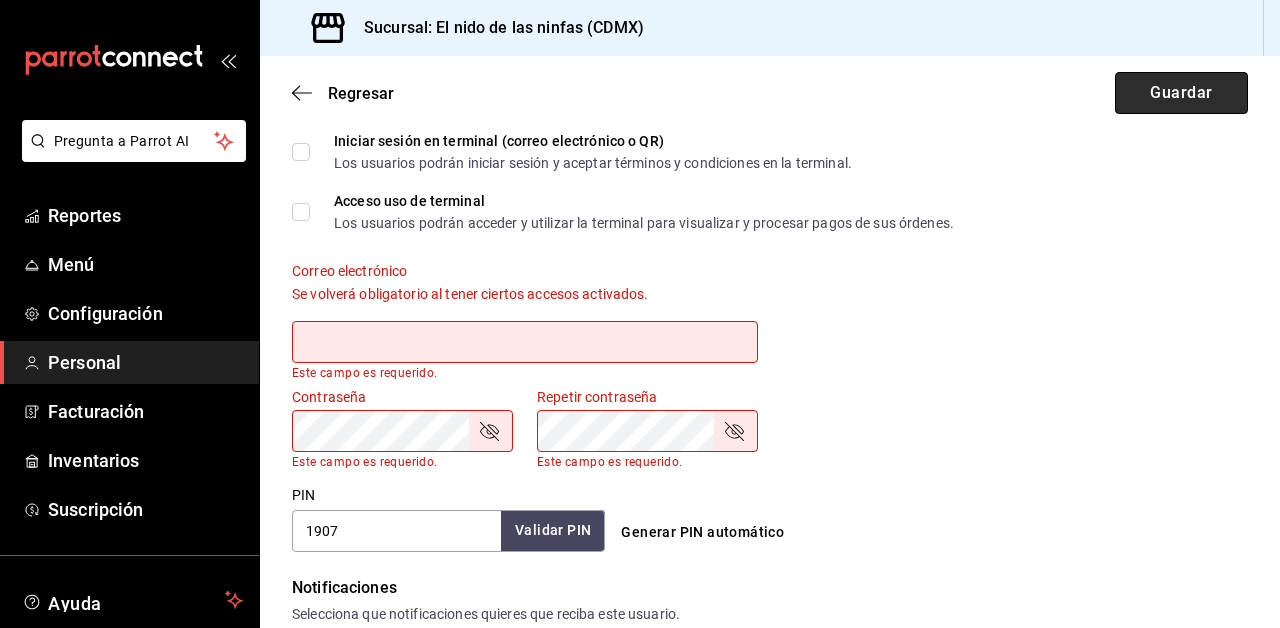 click on "Guardar" at bounding box center [1181, 93] 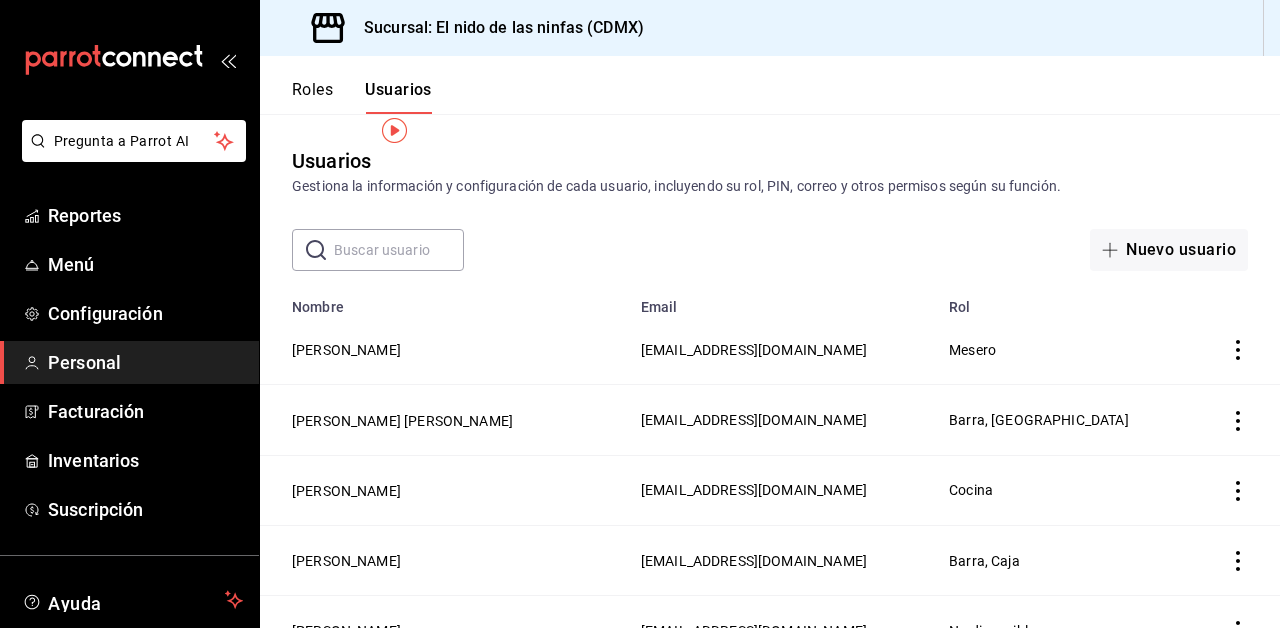 scroll, scrollTop: 69, scrollLeft: 0, axis: vertical 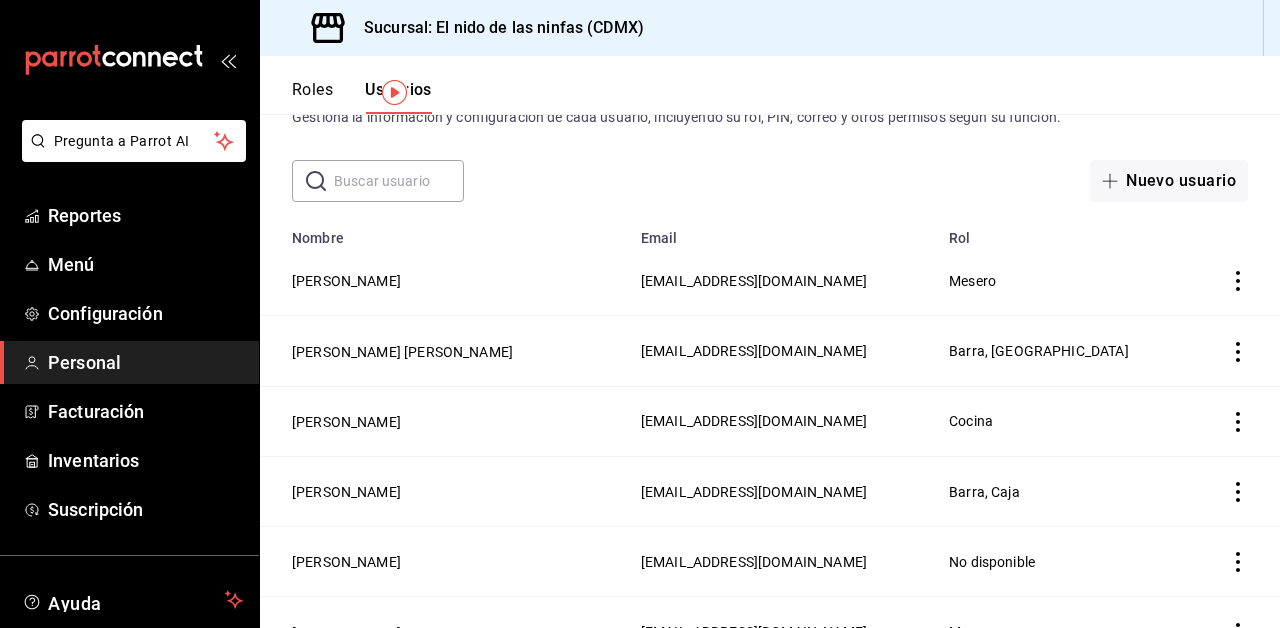 click on "[EMAIL_ADDRESS][DOMAIN_NAME]" at bounding box center [783, 281] 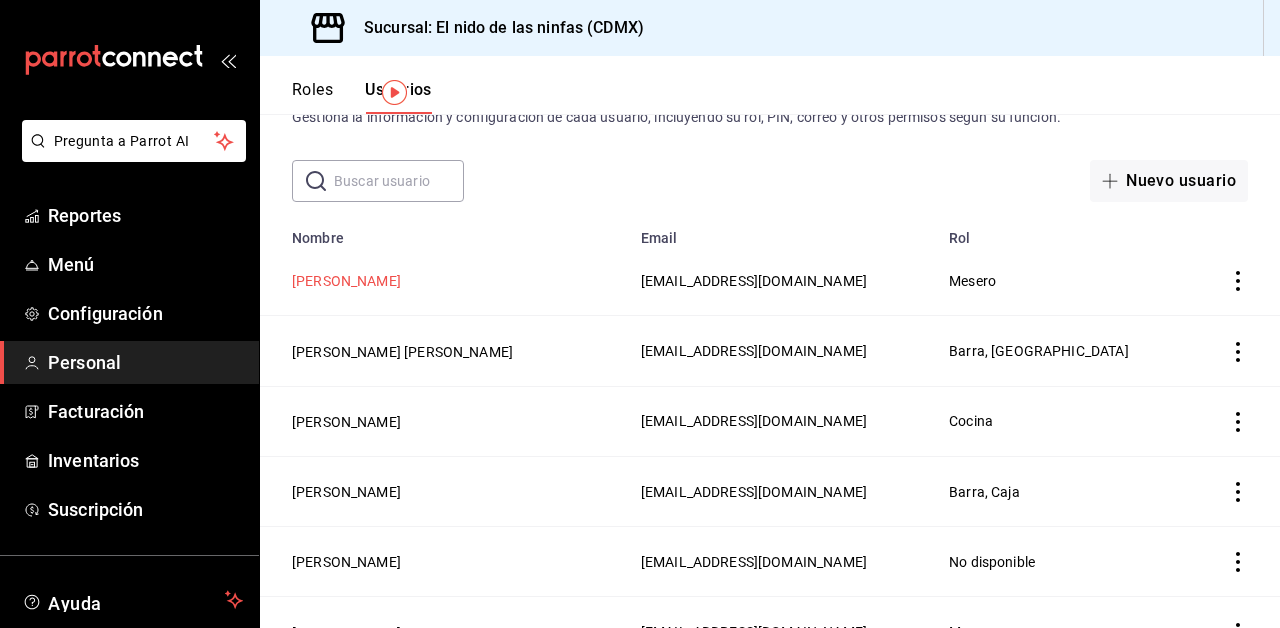 click on "[PERSON_NAME]" at bounding box center (346, 281) 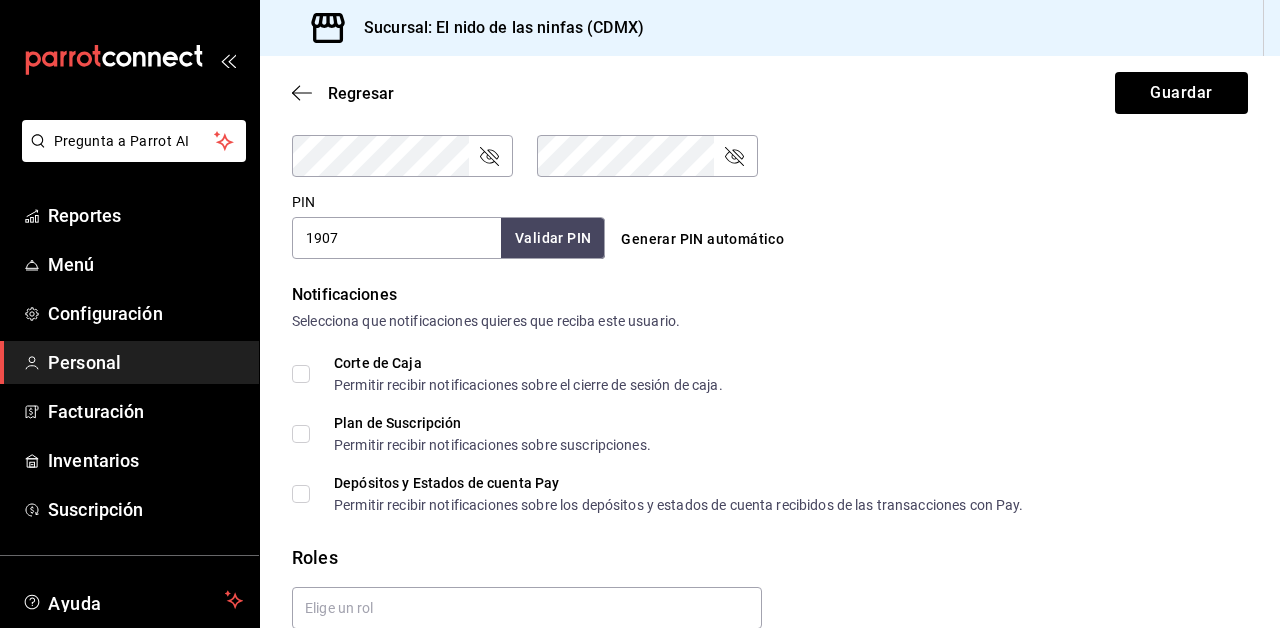 scroll, scrollTop: 854, scrollLeft: 0, axis: vertical 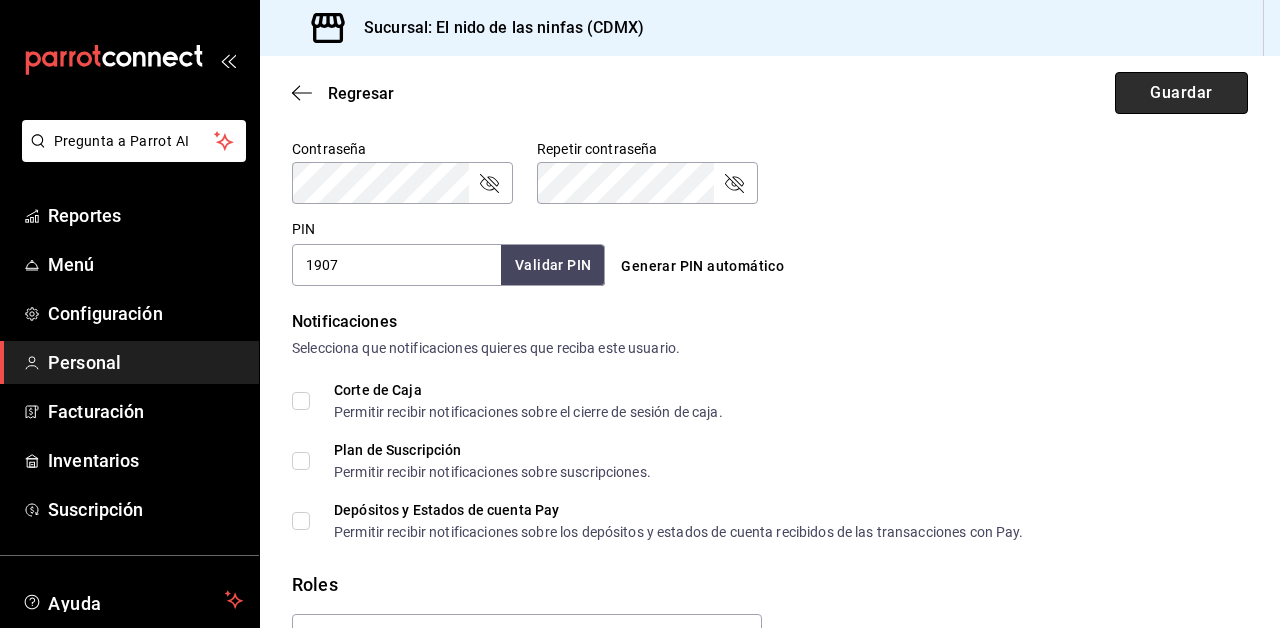 click on "Guardar" at bounding box center (1181, 93) 